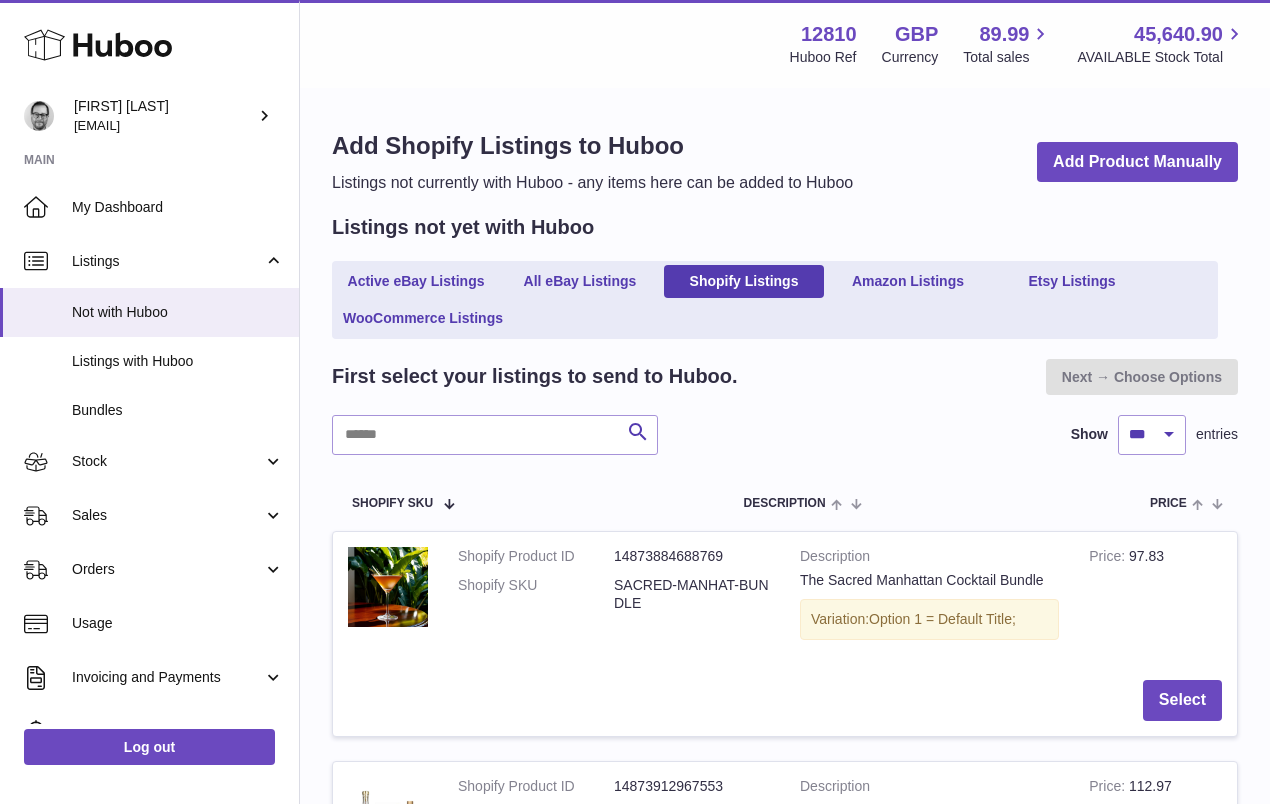 select on "***" 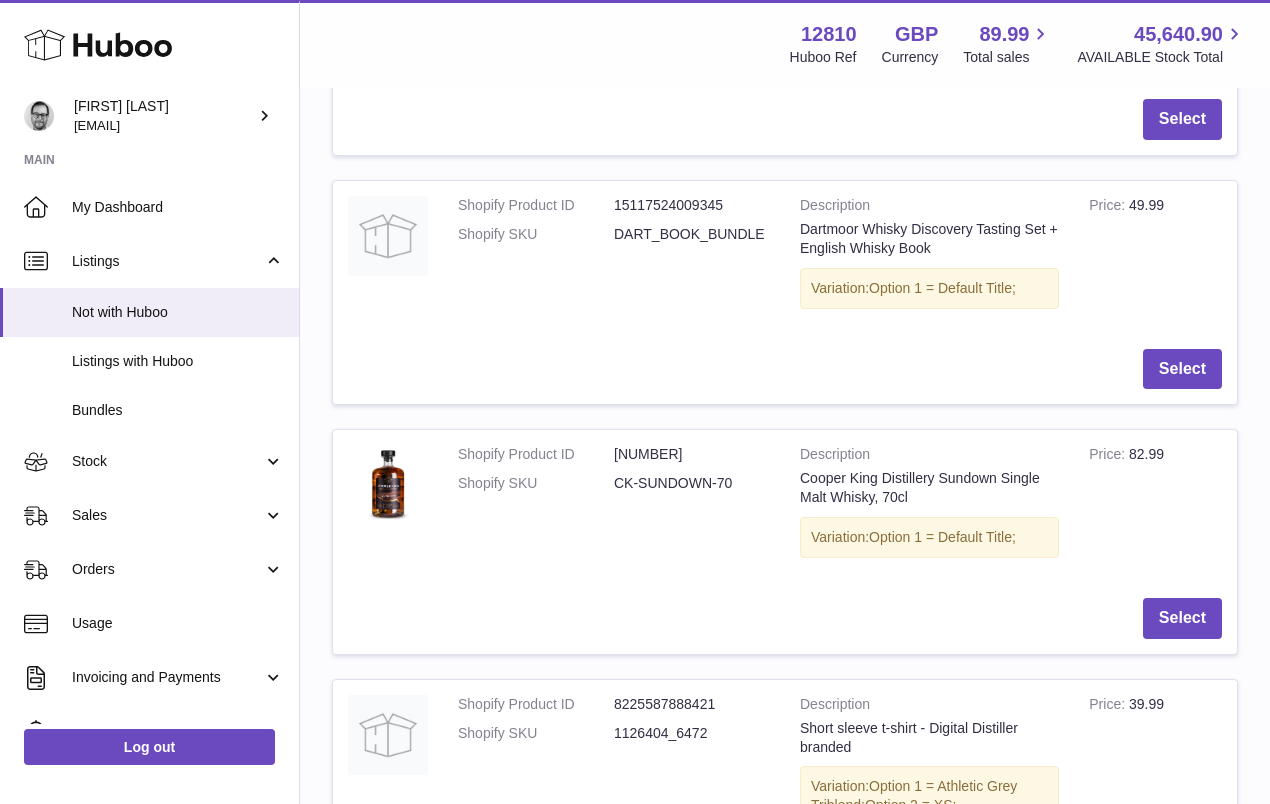 scroll, scrollTop: 0, scrollLeft: 0, axis: both 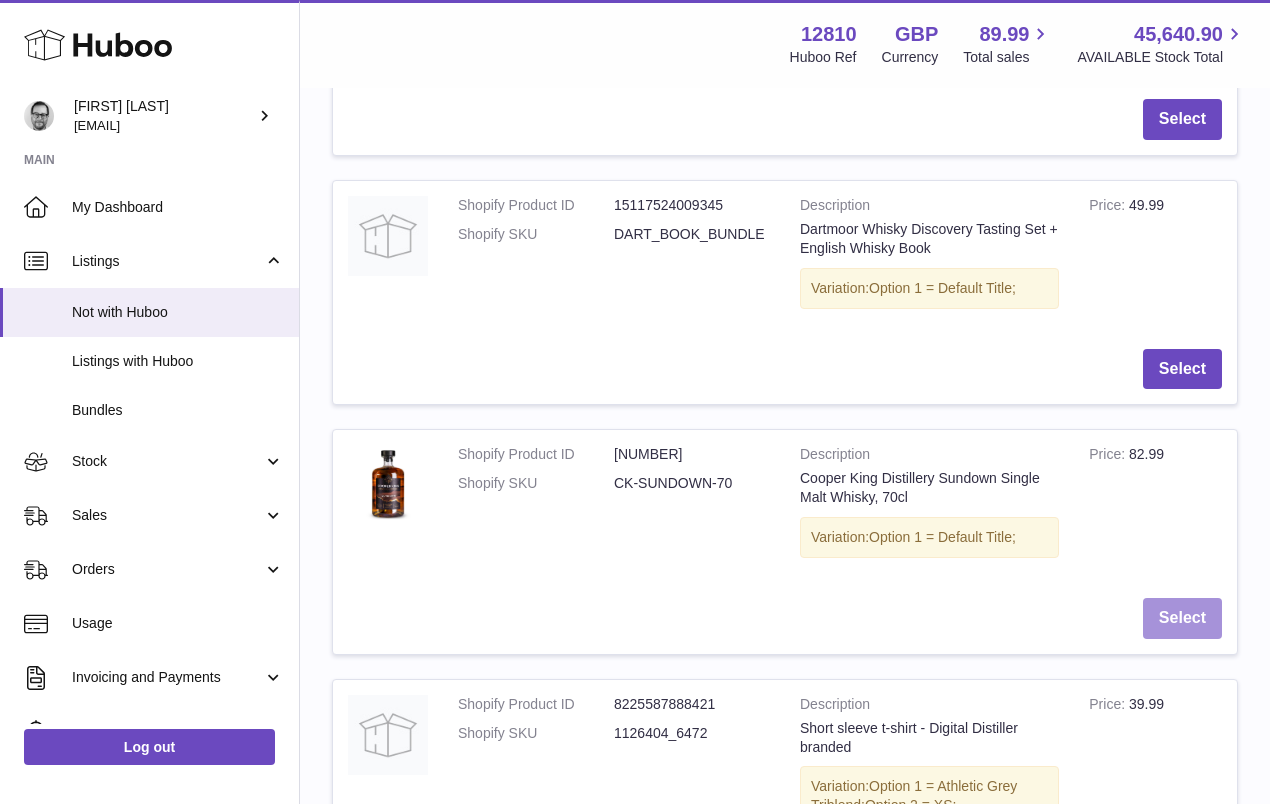 click on "Select" at bounding box center (1182, 618) 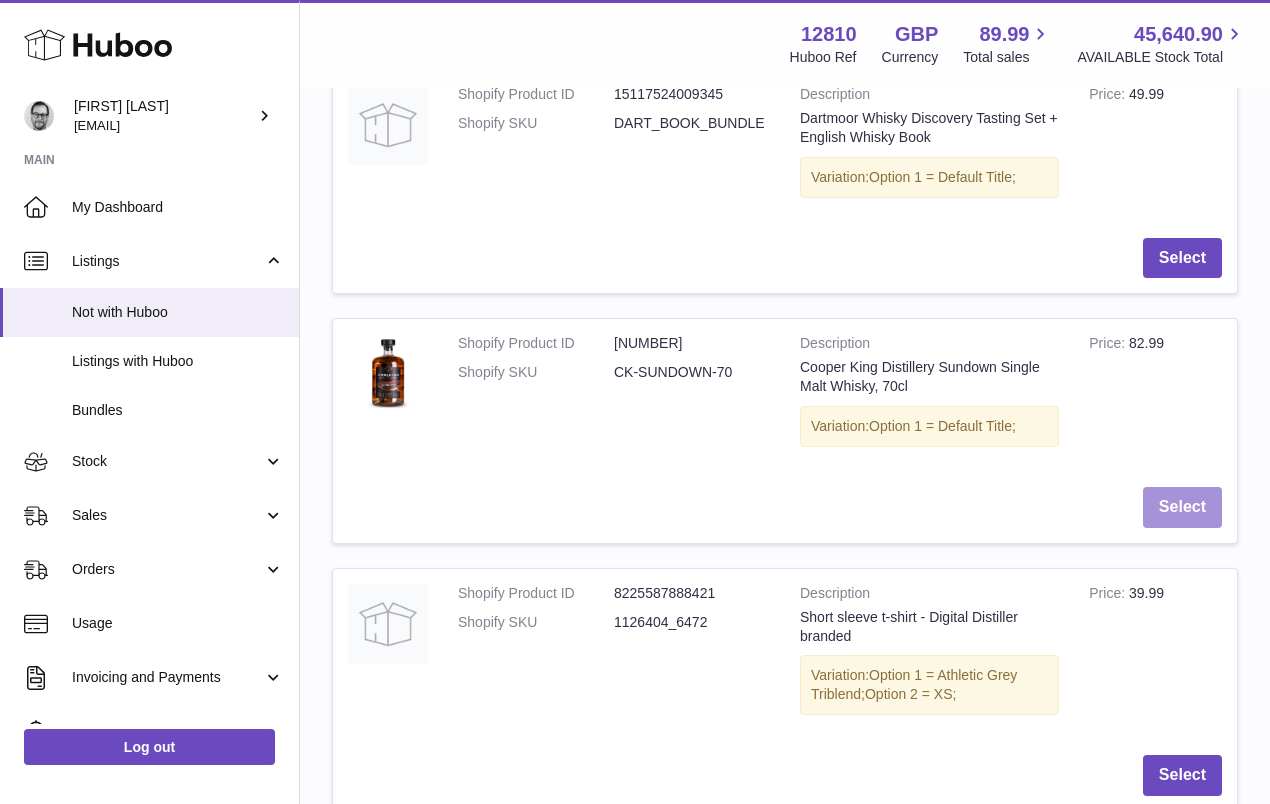 scroll, scrollTop: 10675, scrollLeft: 0, axis: vertical 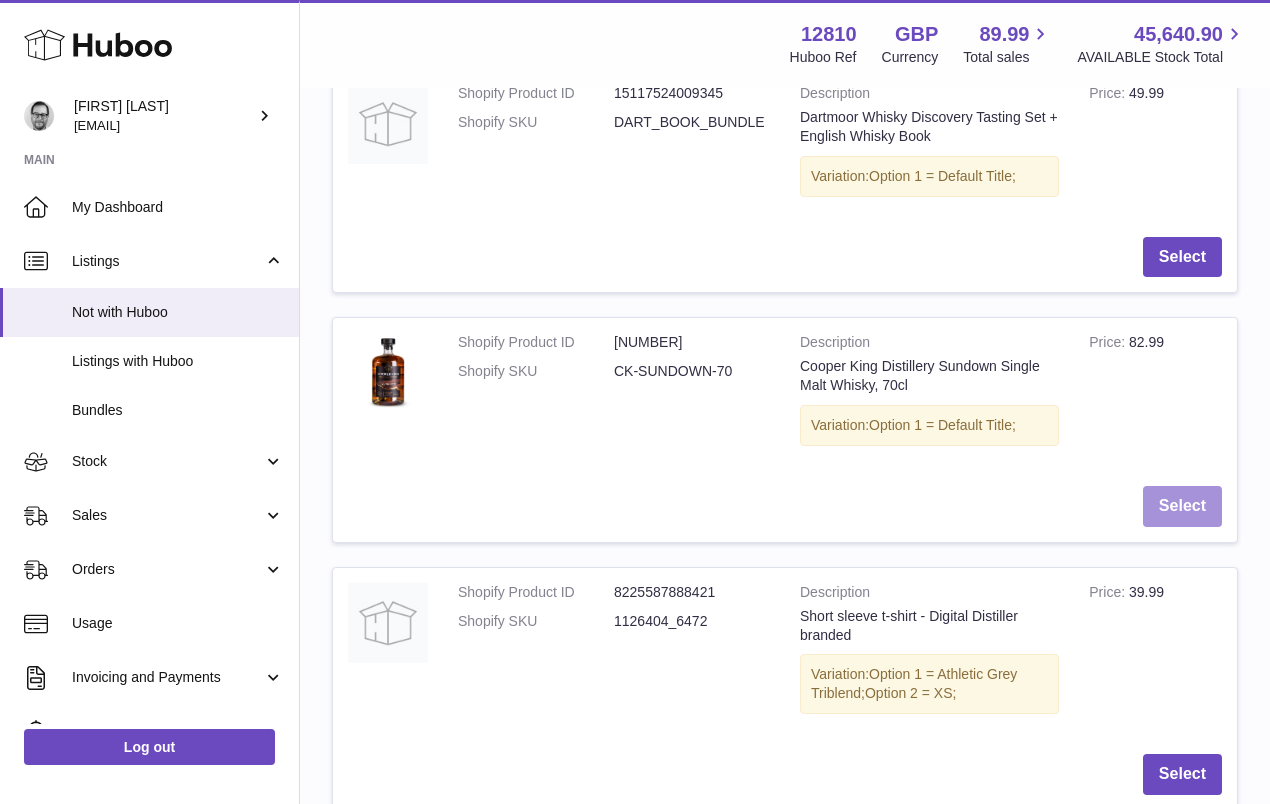 click on "Select" at bounding box center (1182, 506) 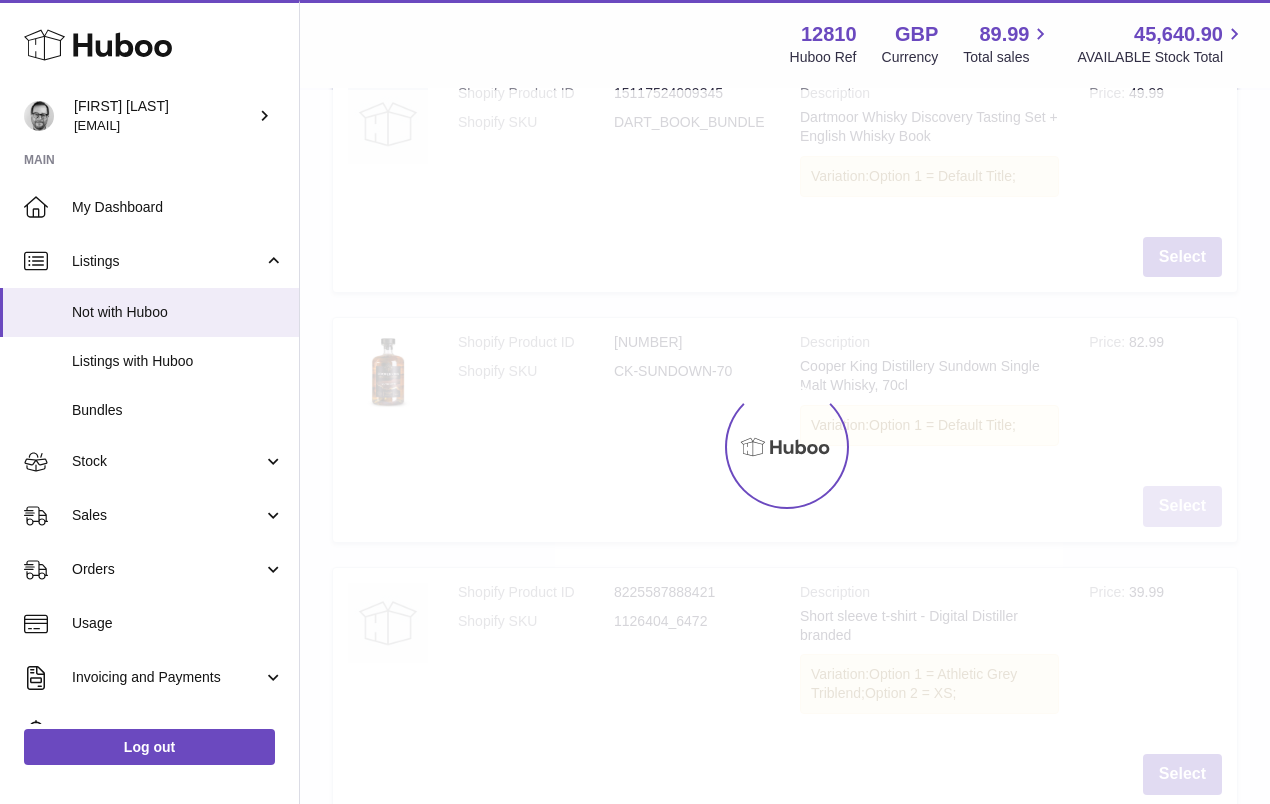 click on "Menu   Huboo     12810   Huboo Ref    GBP   Currency   89.99     Total sales   45,640.90     AVAILABLE Stock Total   Currency   GBP   Total sales   89.99   AVAILABLE Stock Total   45,640.90   Add Shopify Listings to Huboo   Listings not currently with Huboo - any items here can be added to Huboo
Add Product Manually
Listings not yet with Huboo
Active eBay Listings
All eBay Listings
Shopify Listings
Amazon Listings
Etsy Listings
WooCommerce Listings
First select your listings to send to Huboo.
Next → Choose Options
Search
Show
** ** ** ***
entries
Shopify SKU       Description       Price
Select
Shopify Product ID   14873884688769   Shopify SKU" at bounding box center [785, 2391] 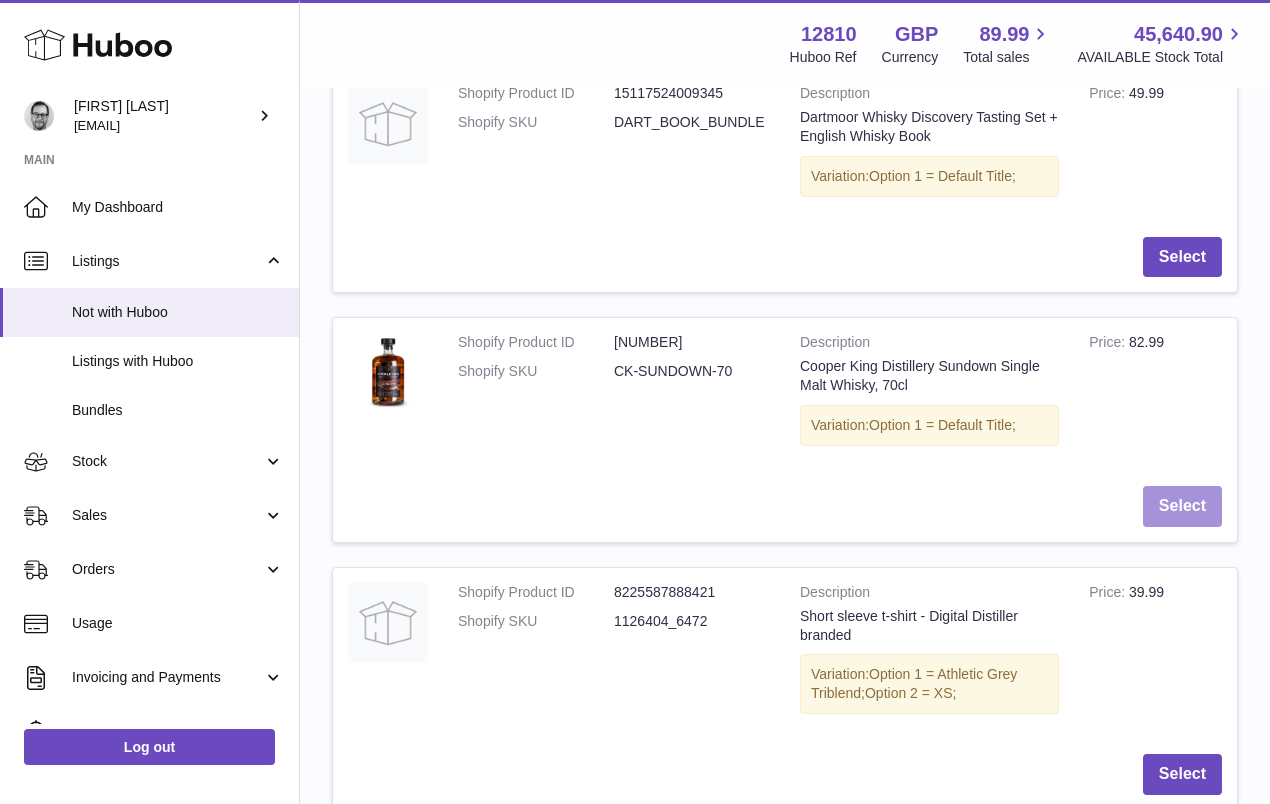 click on "Select" at bounding box center (1182, 506) 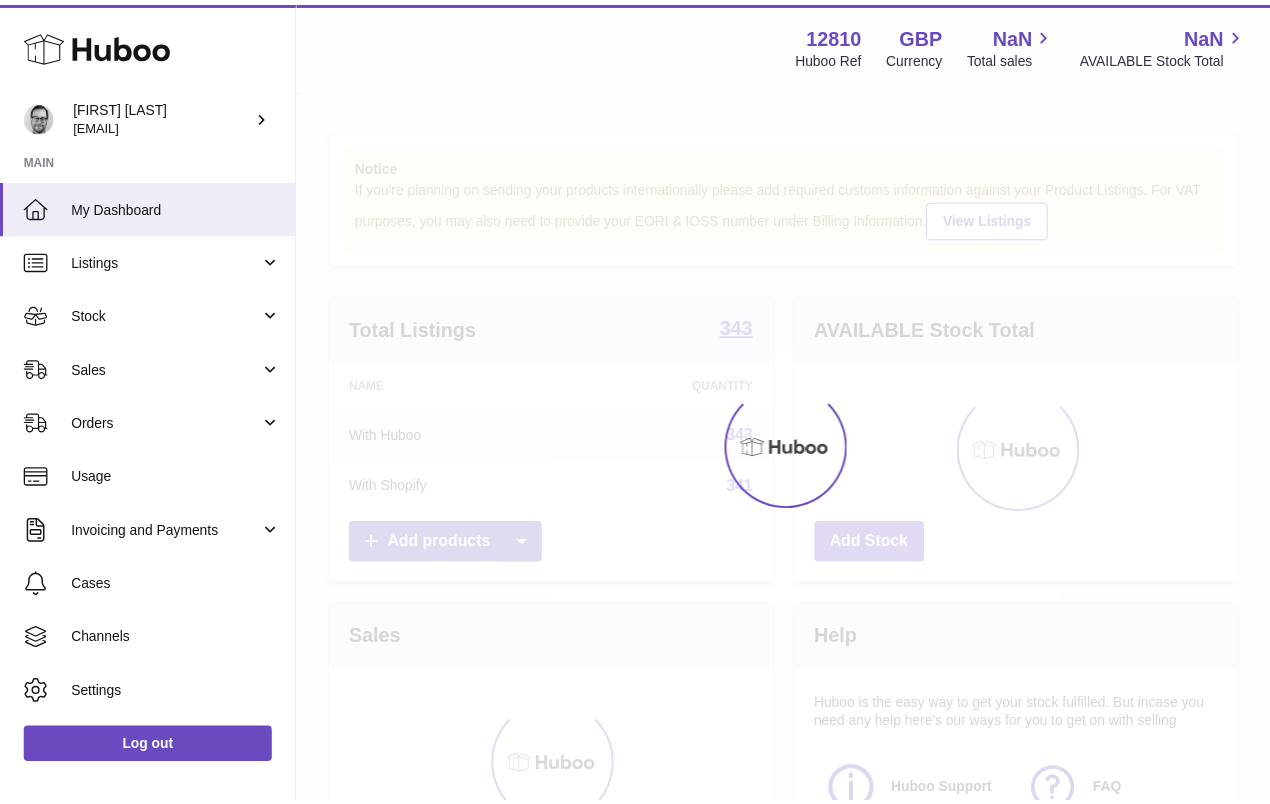 scroll, scrollTop: 0, scrollLeft: 0, axis: both 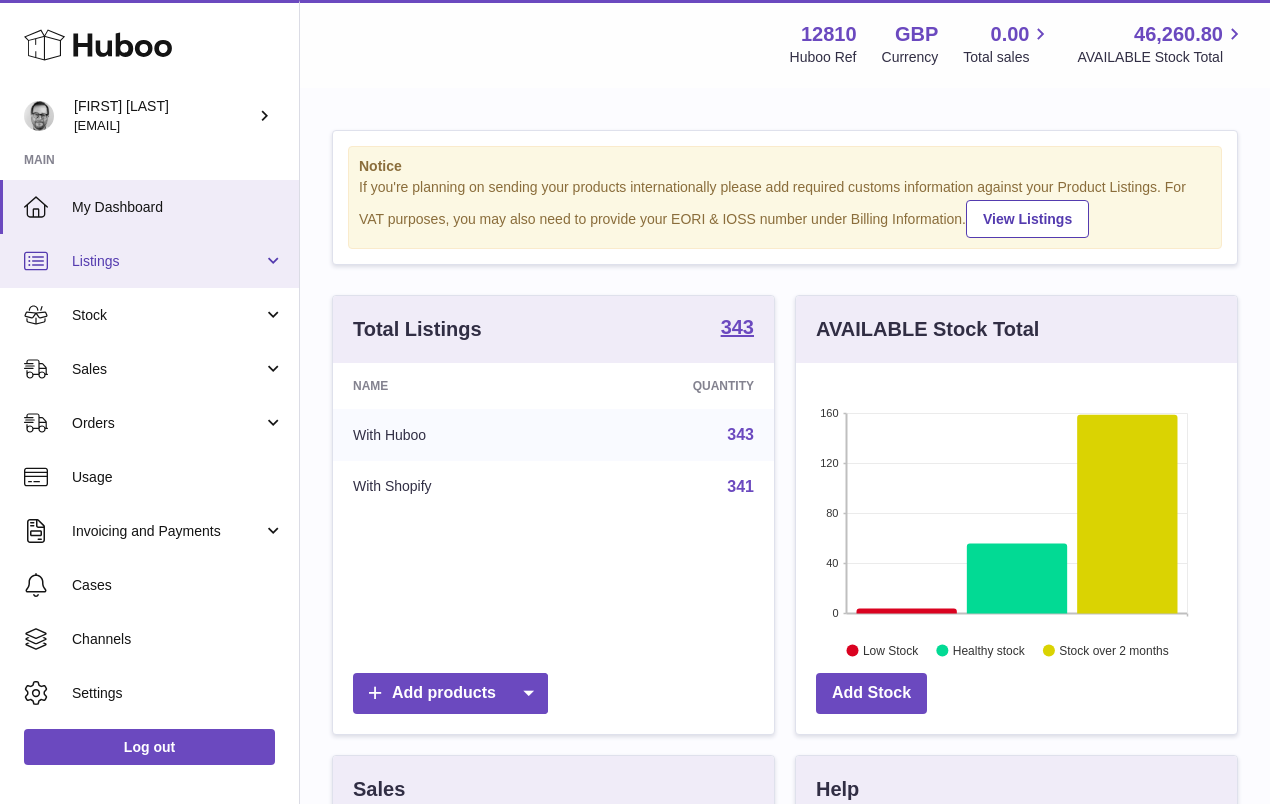 click on "Listings" at bounding box center (167, 261) 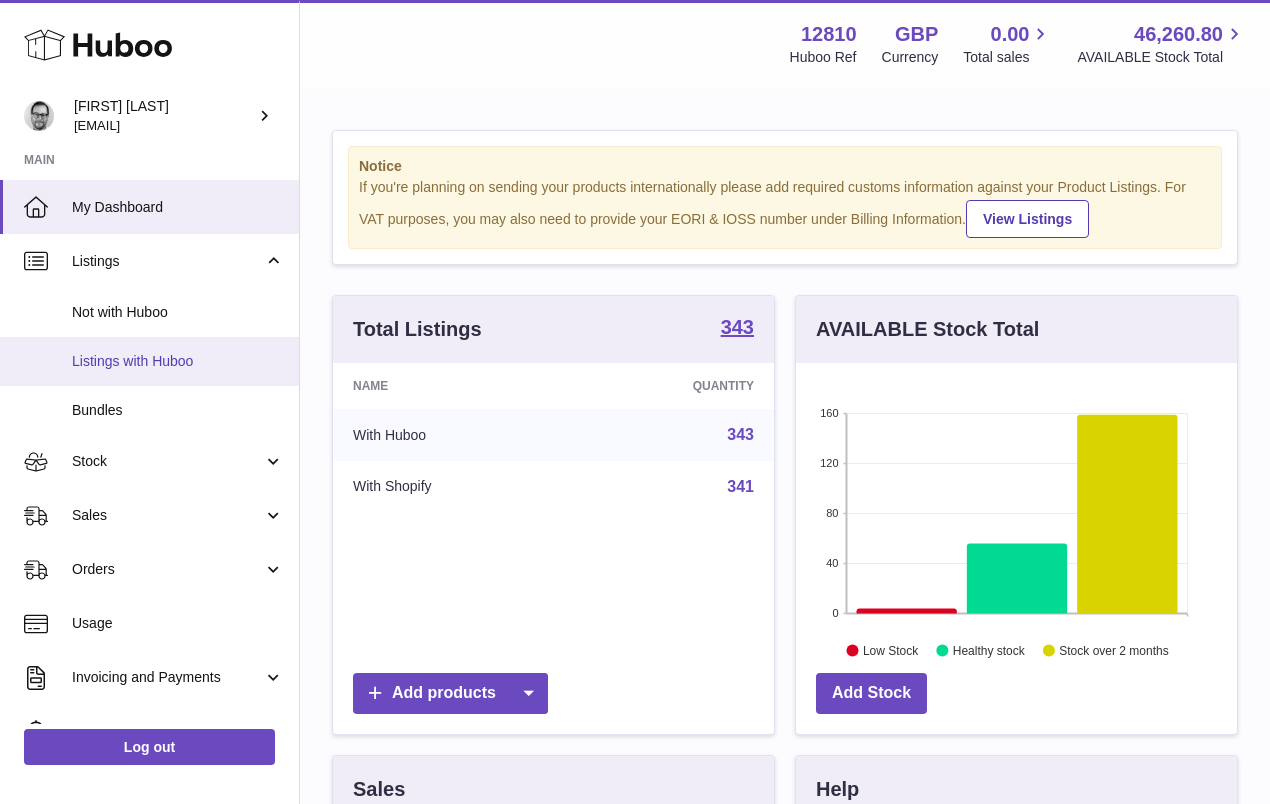 click on "Listings with Huboo" at bounding box center [149, 361] 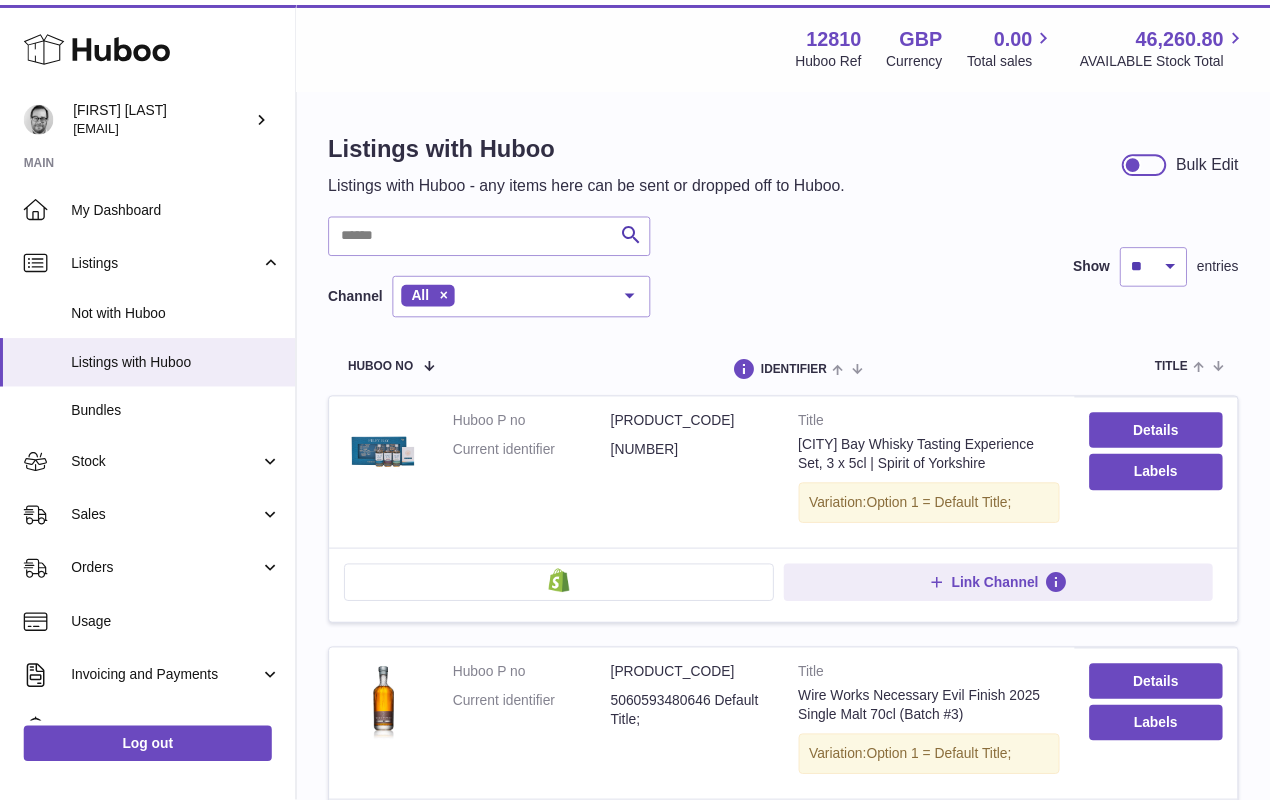scroll, scrollTop: 0, scrollLeft: 0, axis: both 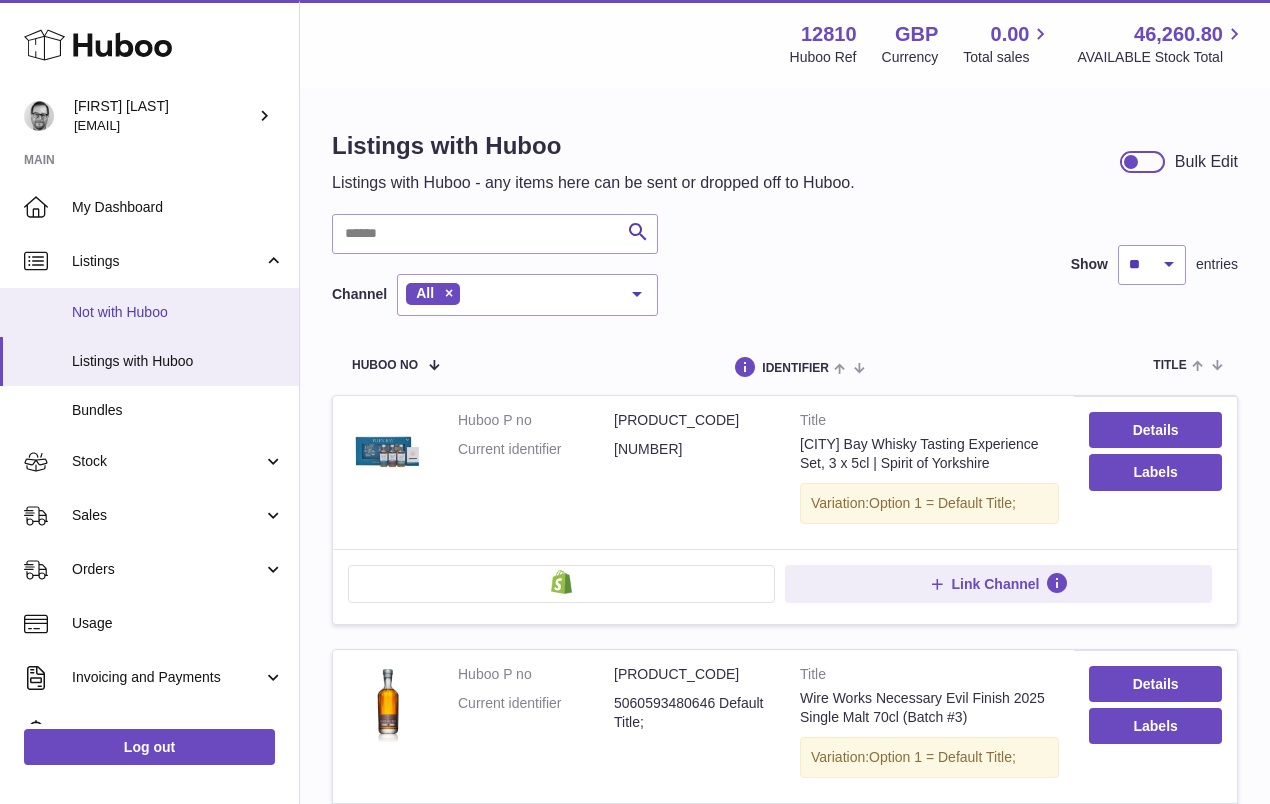 click on "Not with Huboo" at bounding box center [178, 312] 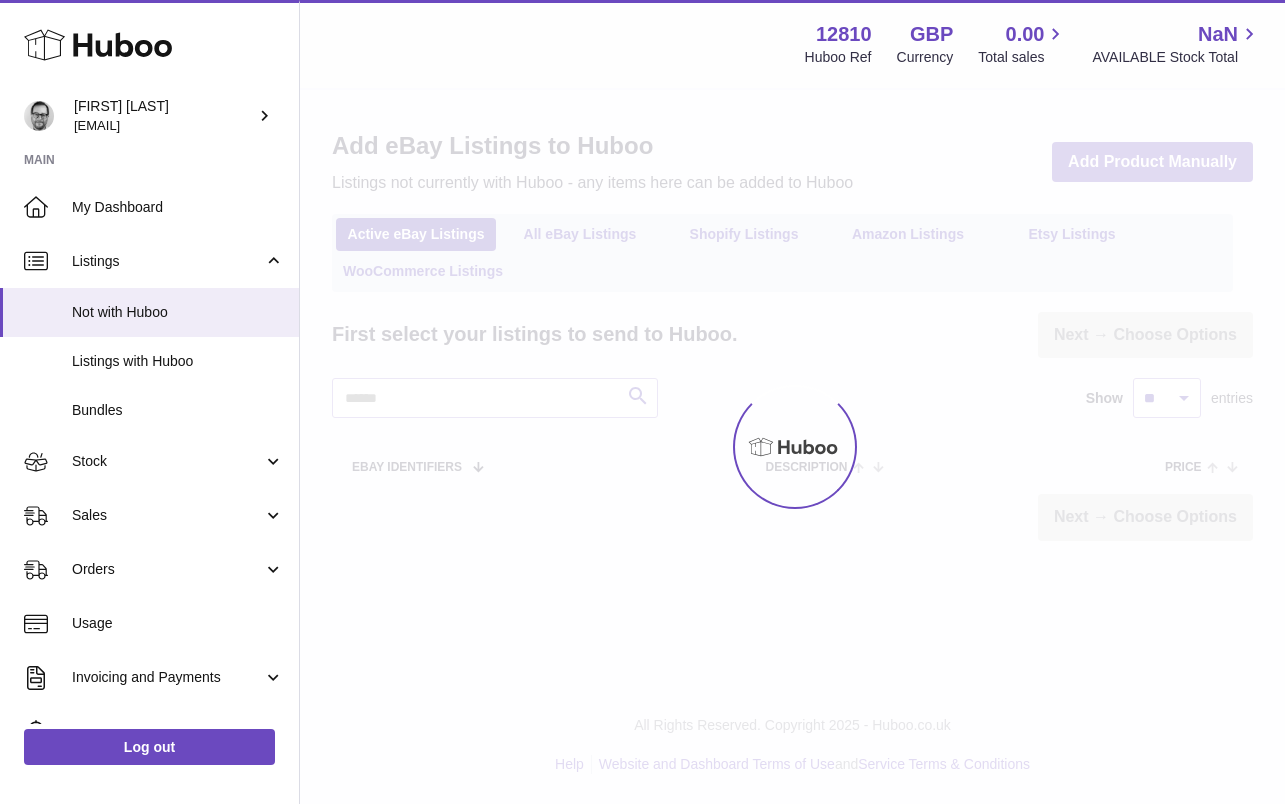 scroll, scrollTop: 0, scrollLeft: 0, axis: both 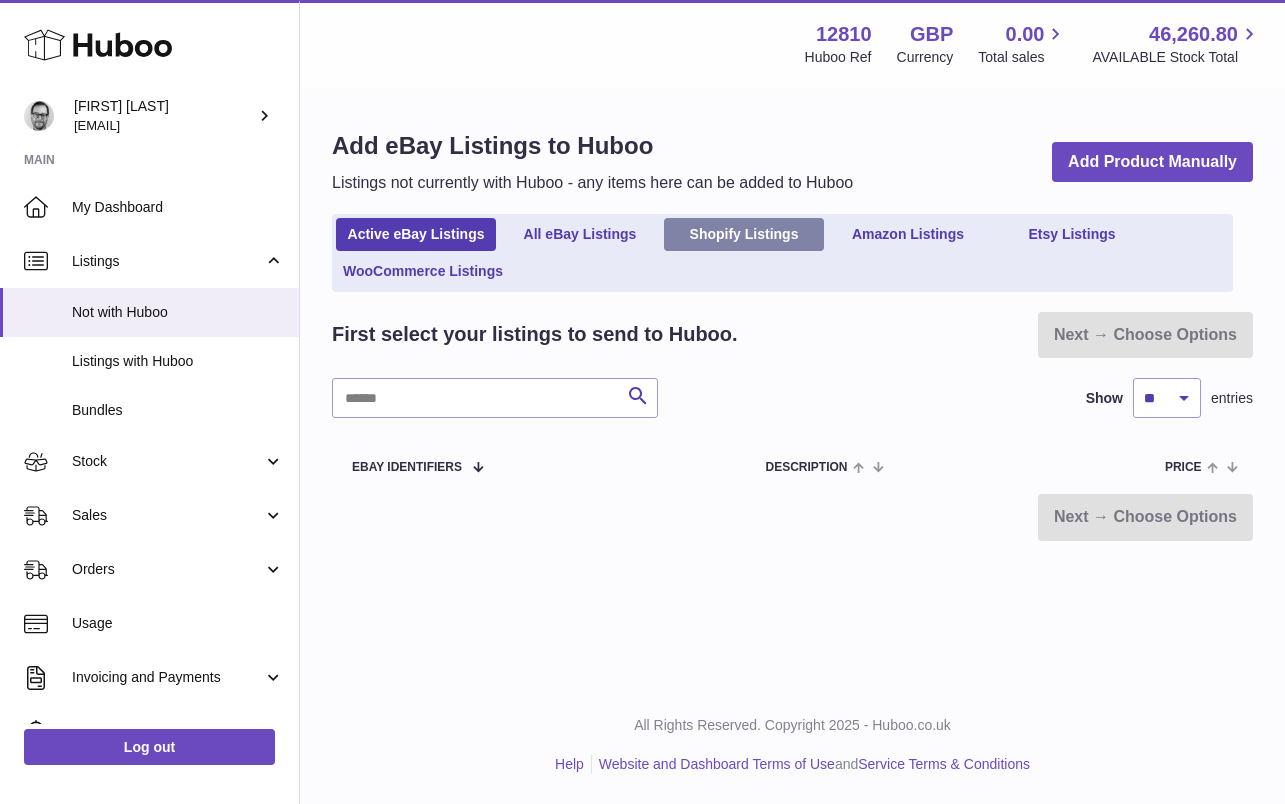 click on "Shopify Listings" at bounding box center [744, 234] 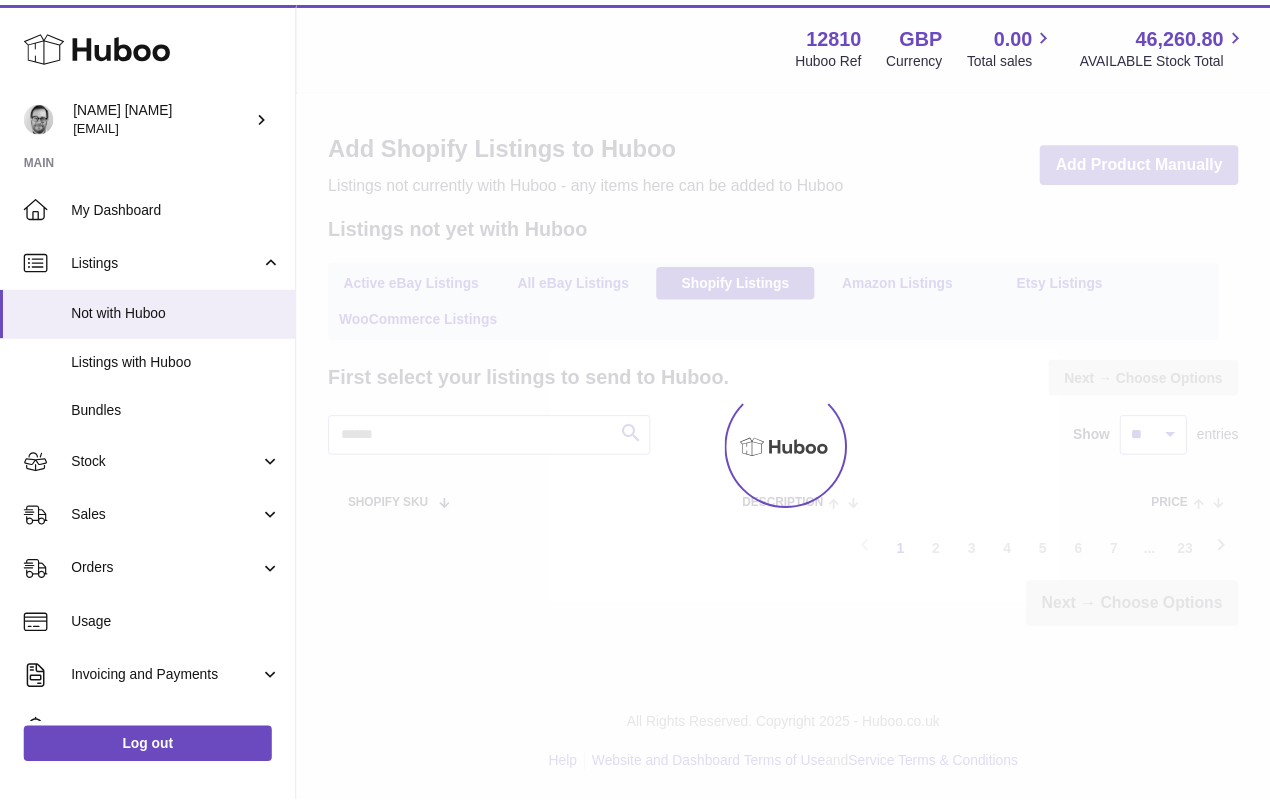 scroll, scrollTop: 0, scrollLeft: 0, axis: both 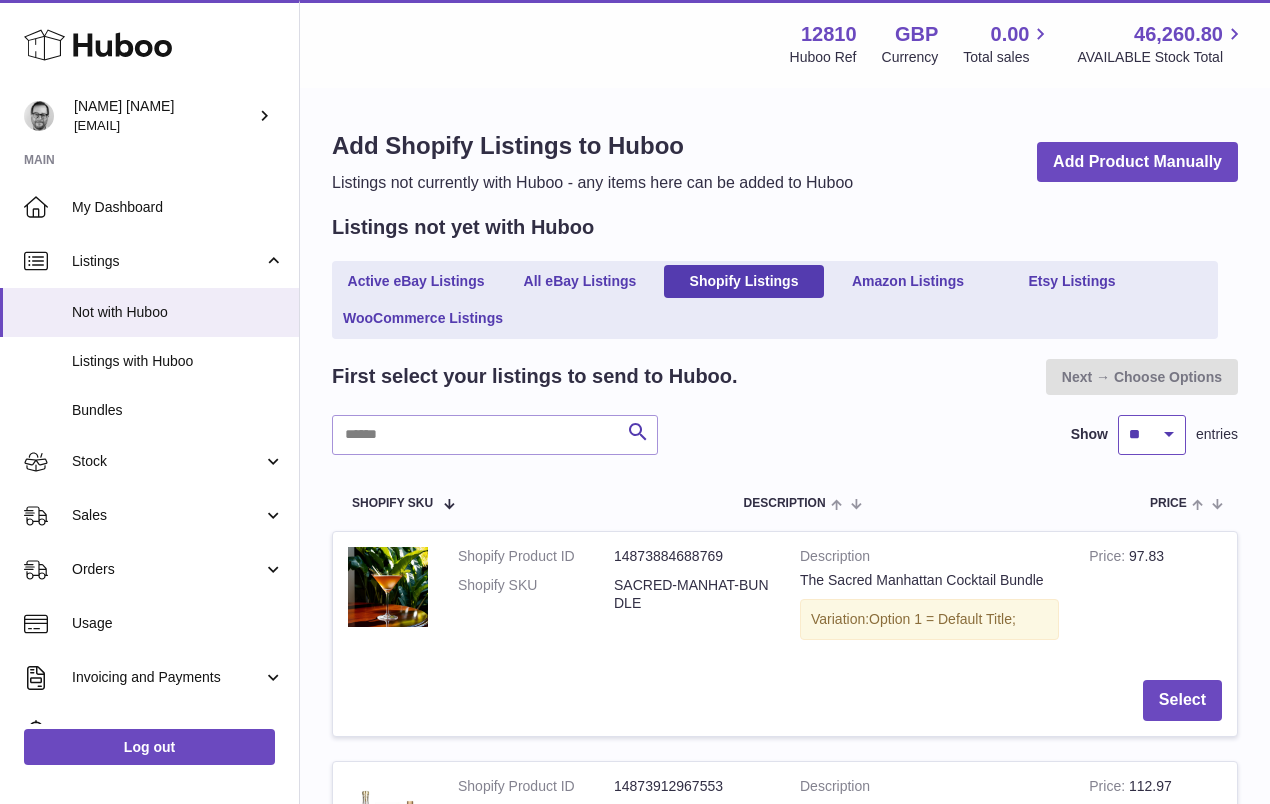 click on "** ** ** ***" at bounding box center (1152, 435) 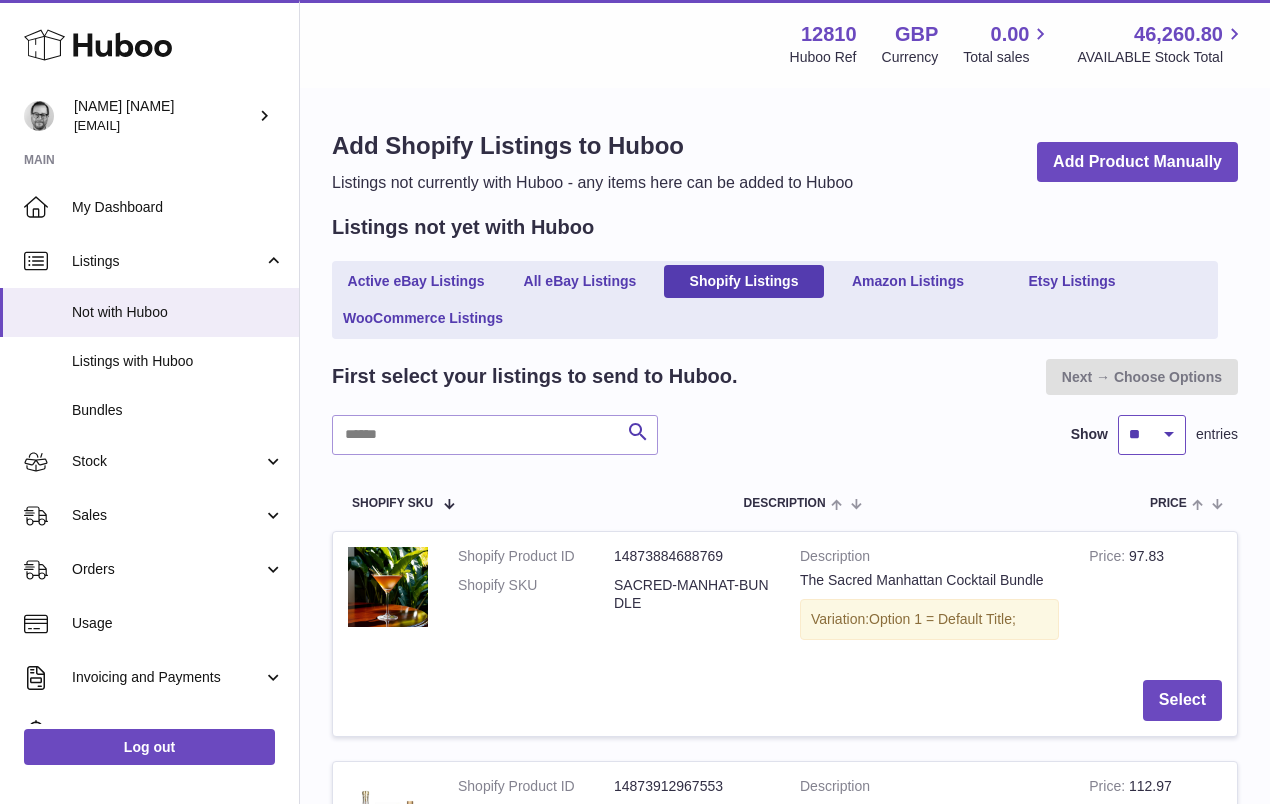 select on "***" 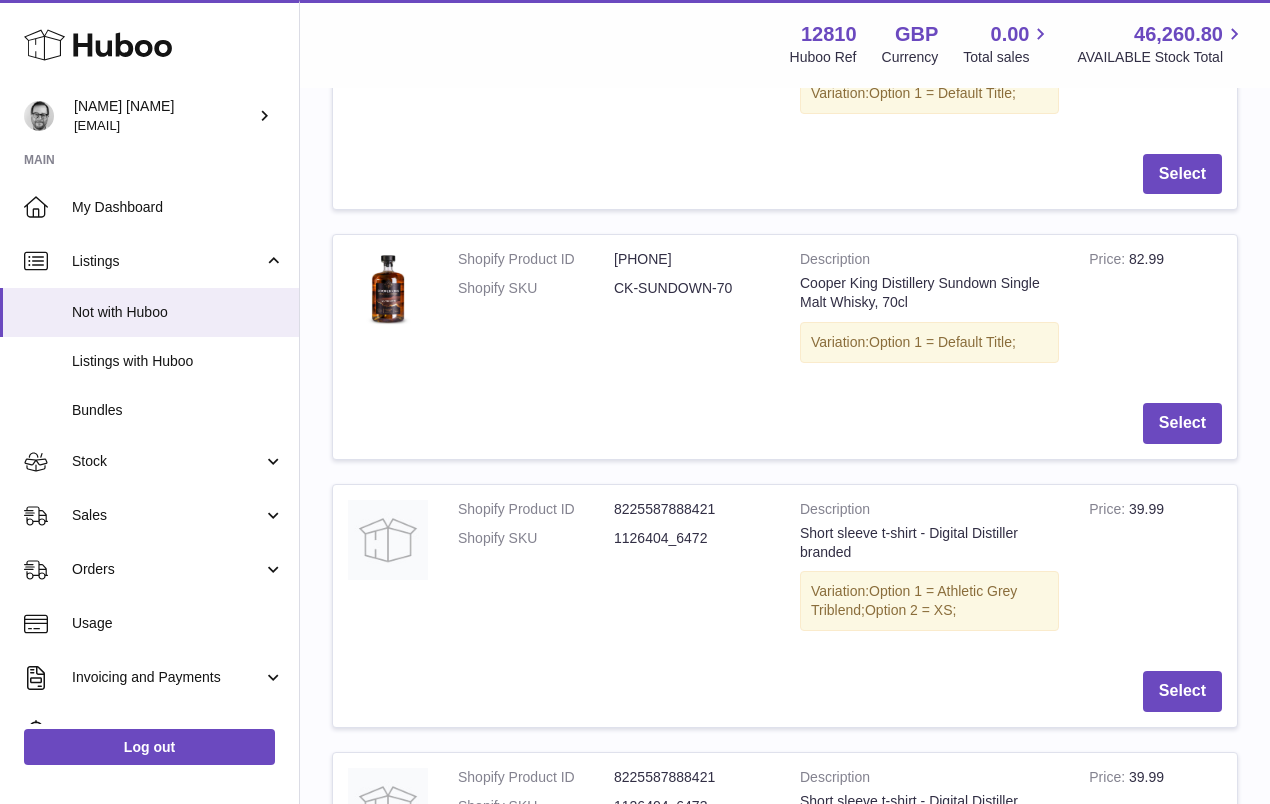 scroll, scrollTop: 10765, scrollLeft: 0, axis: vertical 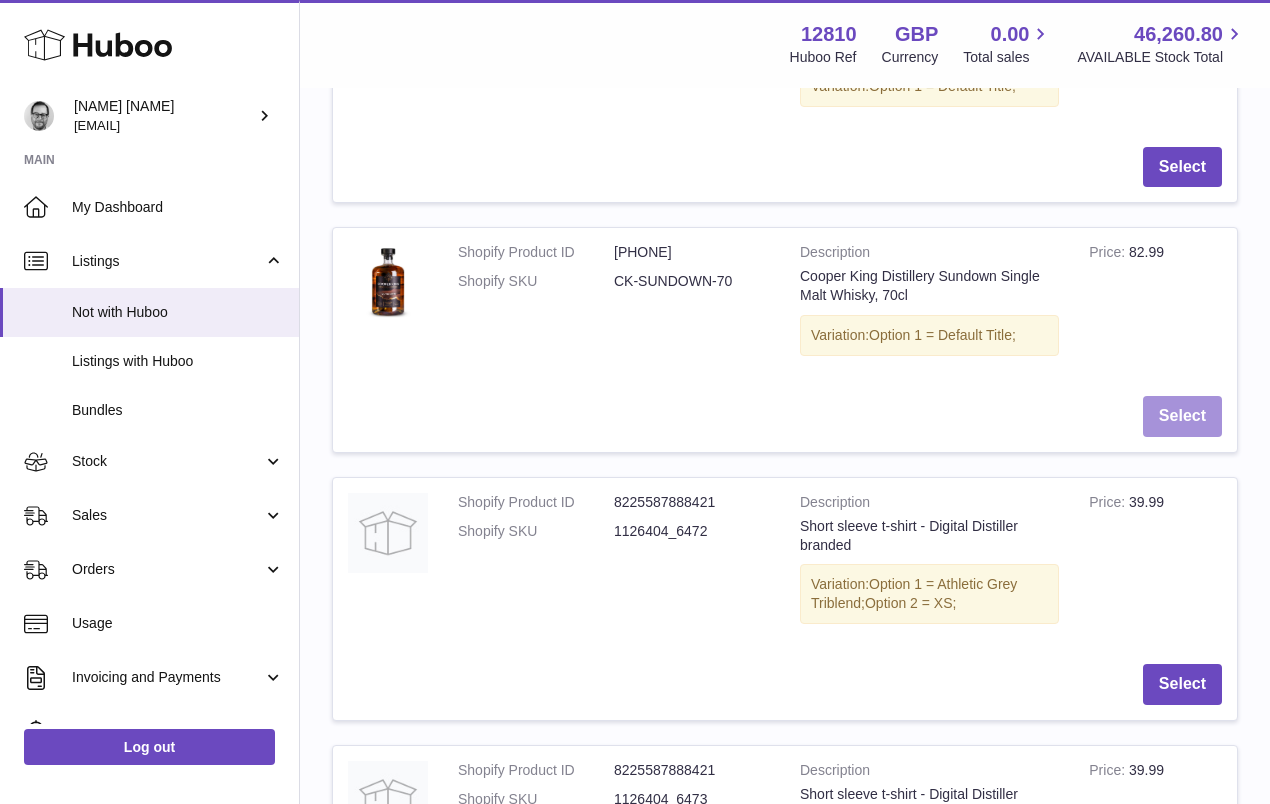 click on "Select" at bounding box center (1182, 416) 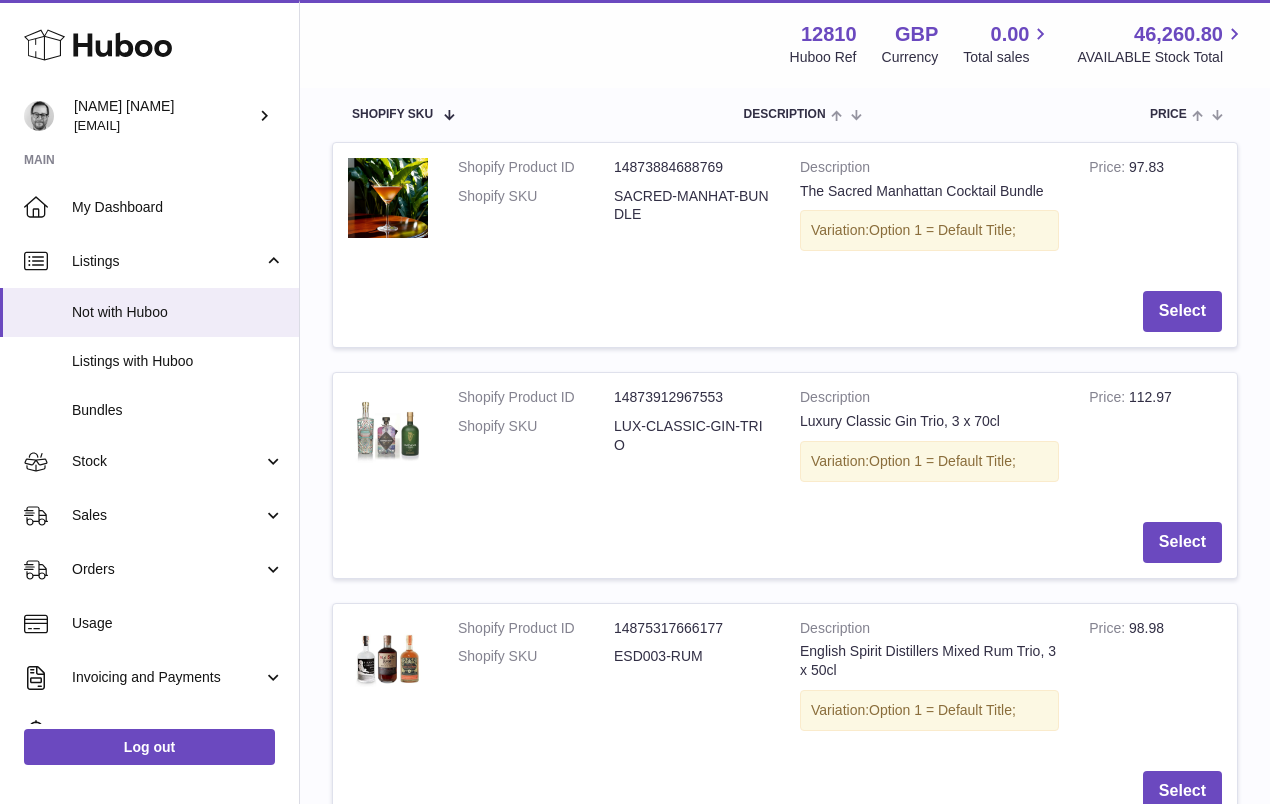 scroll, scrollTop: 0, scrollLeft: 0, axis: both 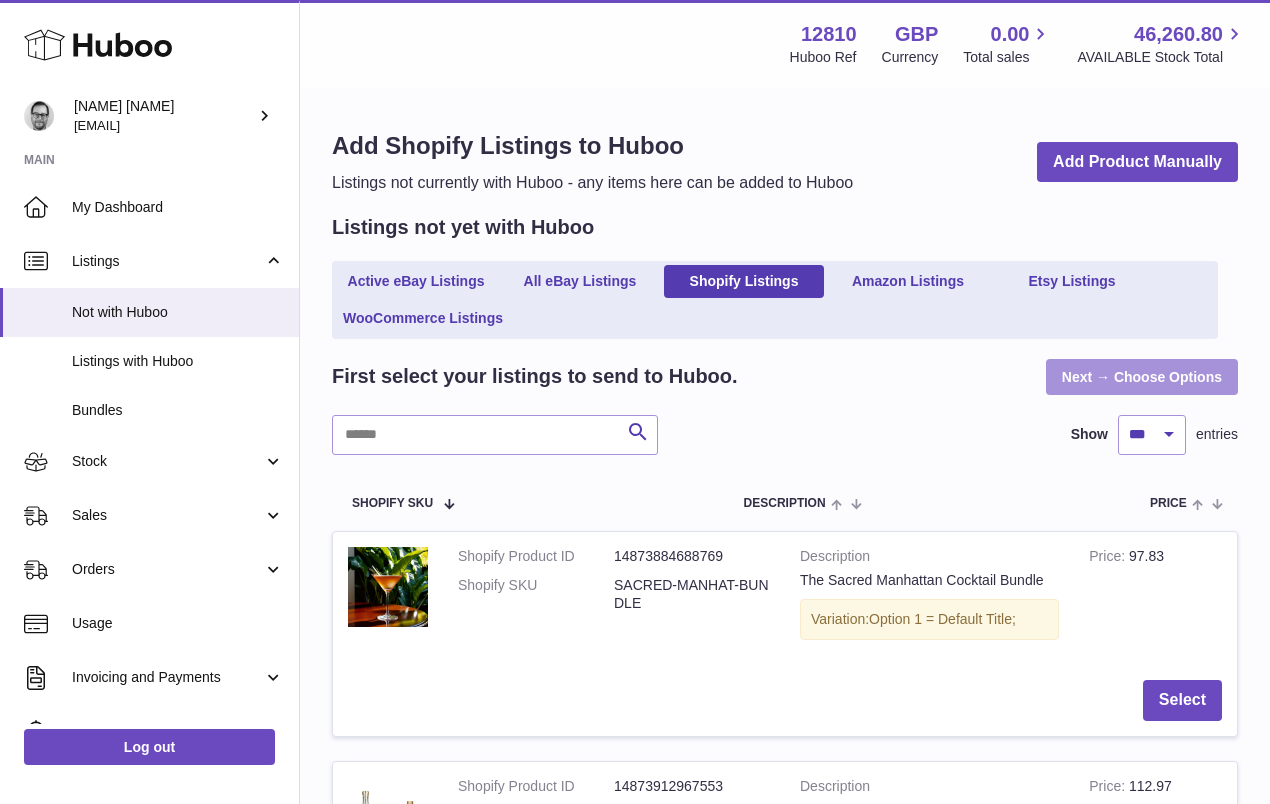 click on "Next → Choose Options" at bounding box center (1142, 377) 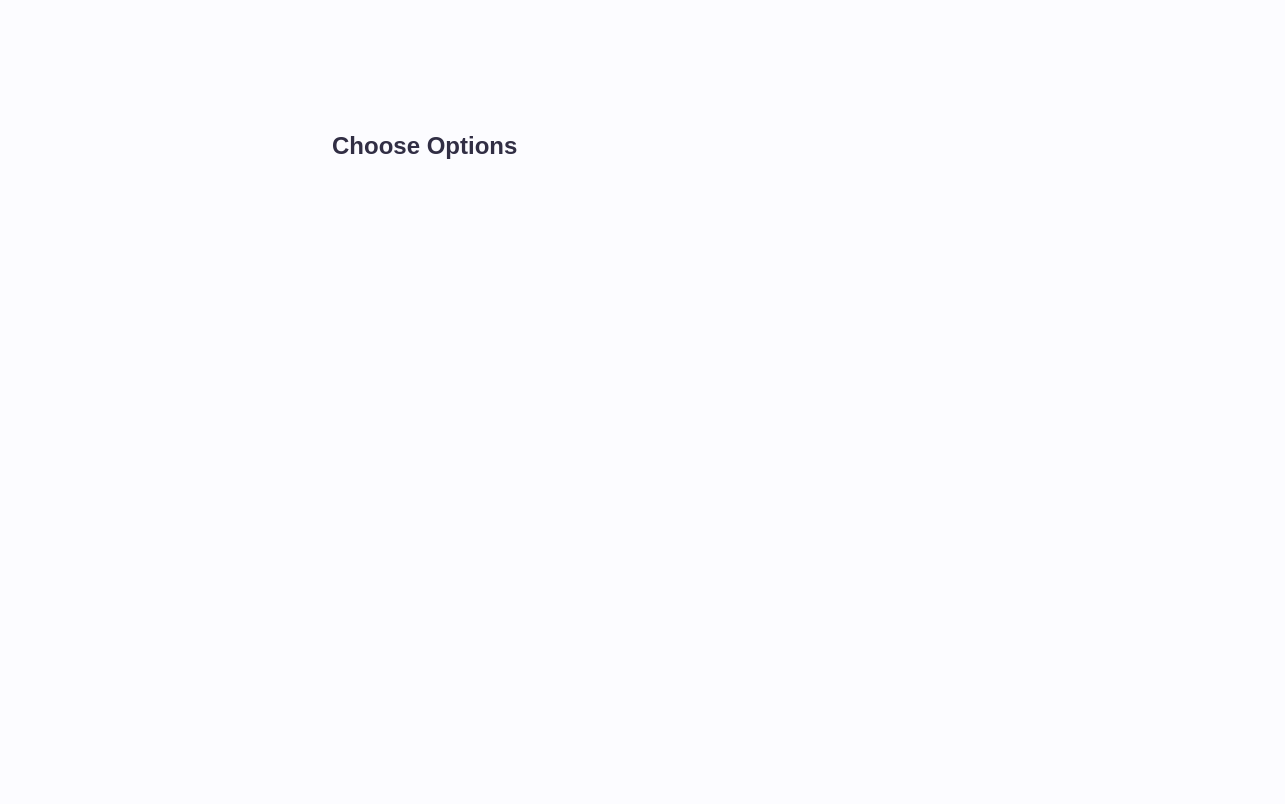 scroll, scrollTop: 0, scrollLeft: 0, axis: both 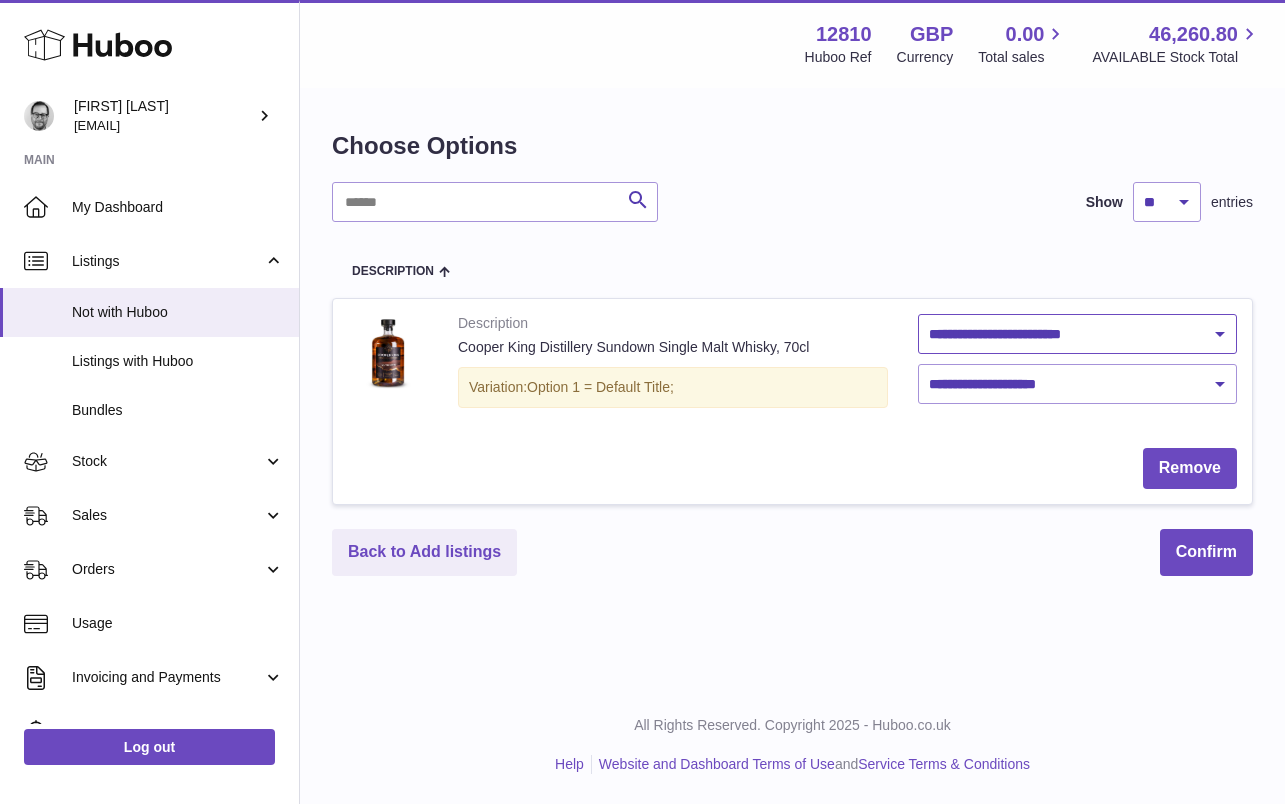 click on "**********" at bounding box center [1078, 334] 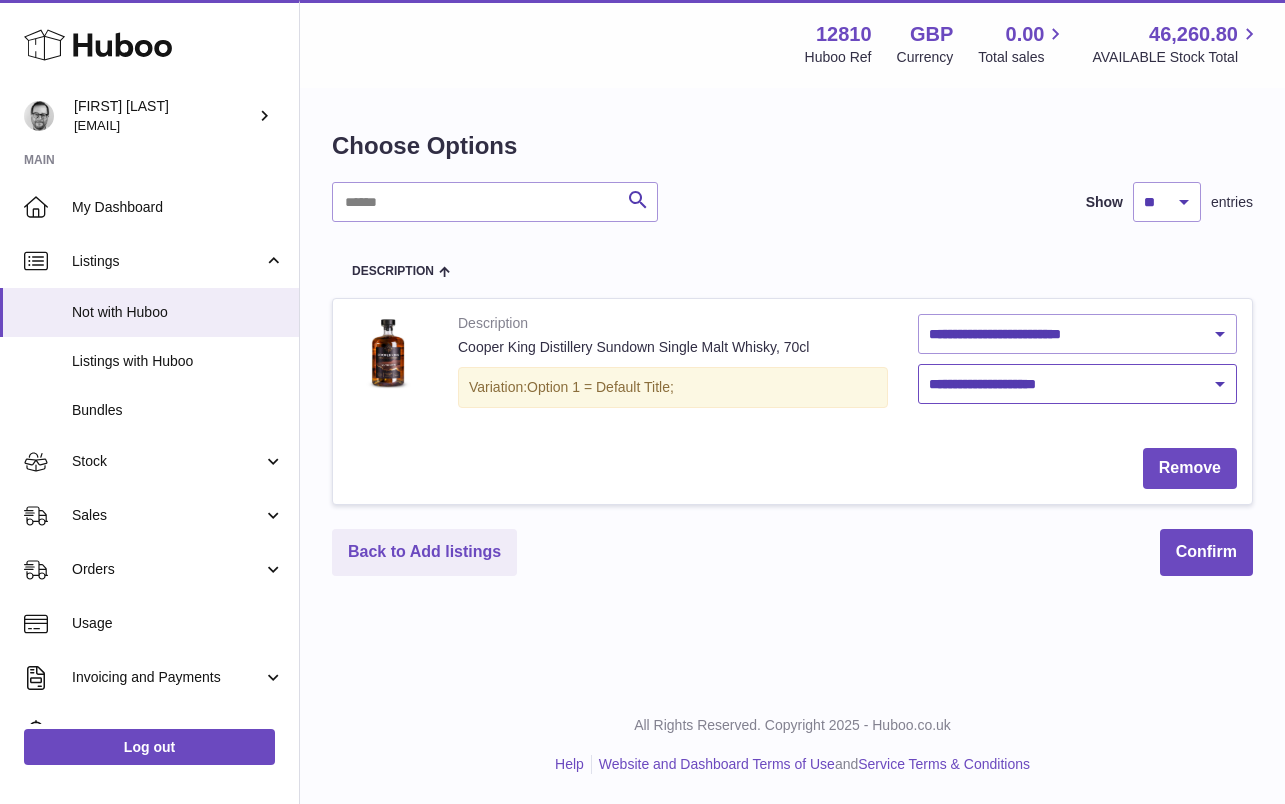 click on "**********" at bounding box center (1078, 384) 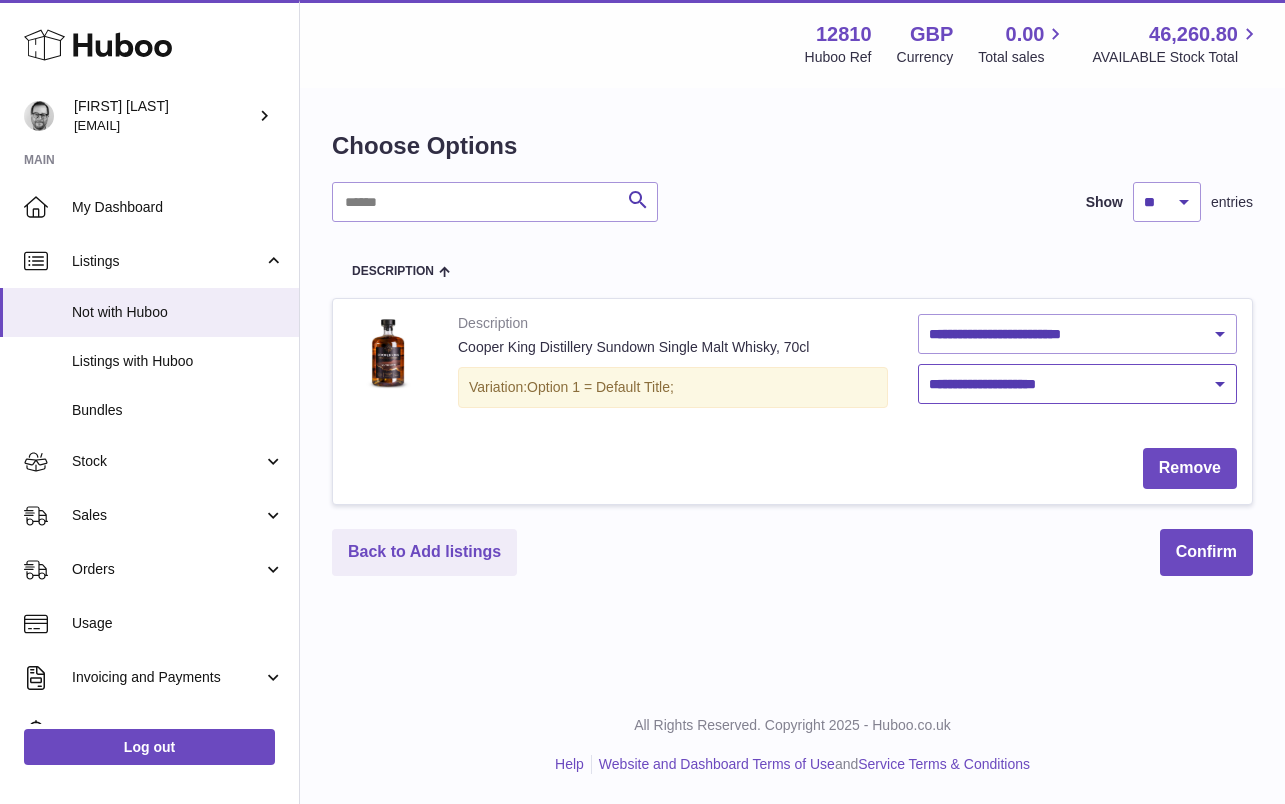 select on "***" 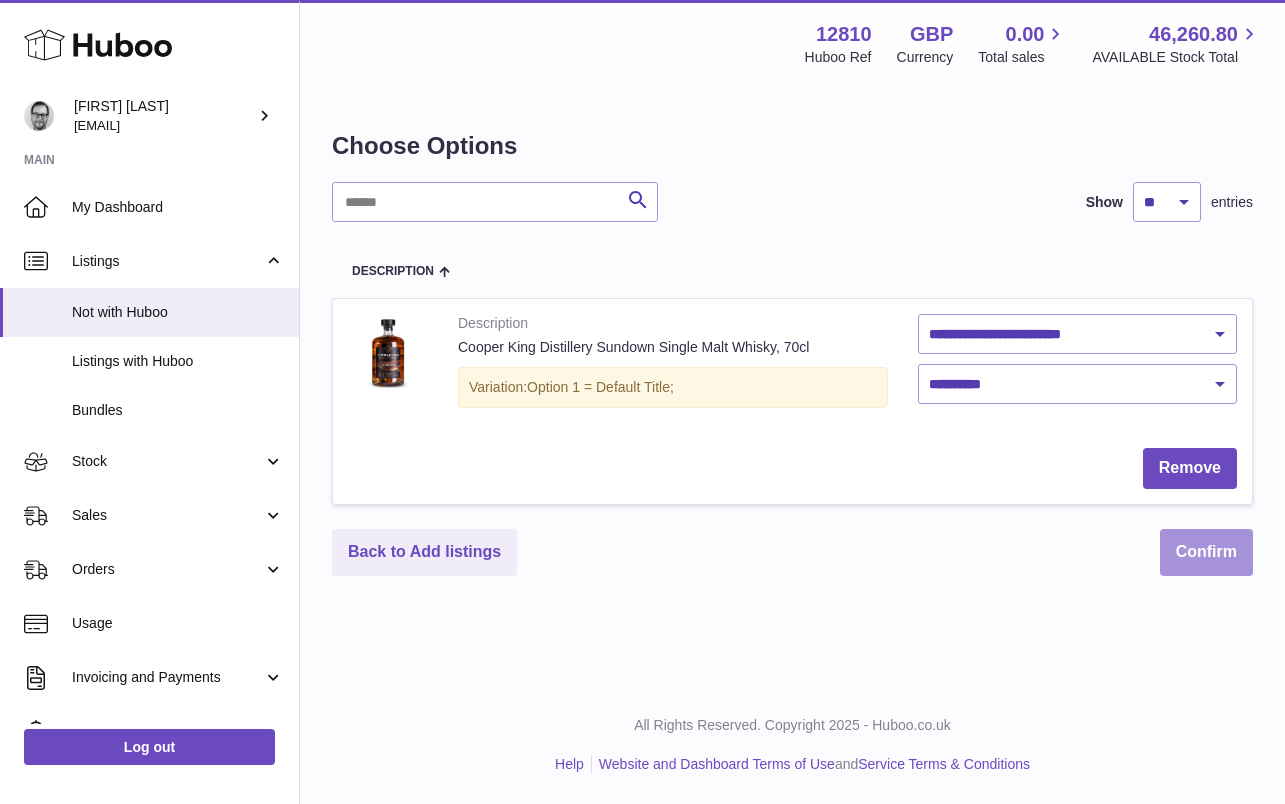 click on "Confirm" at bounding box center [1206, 552] 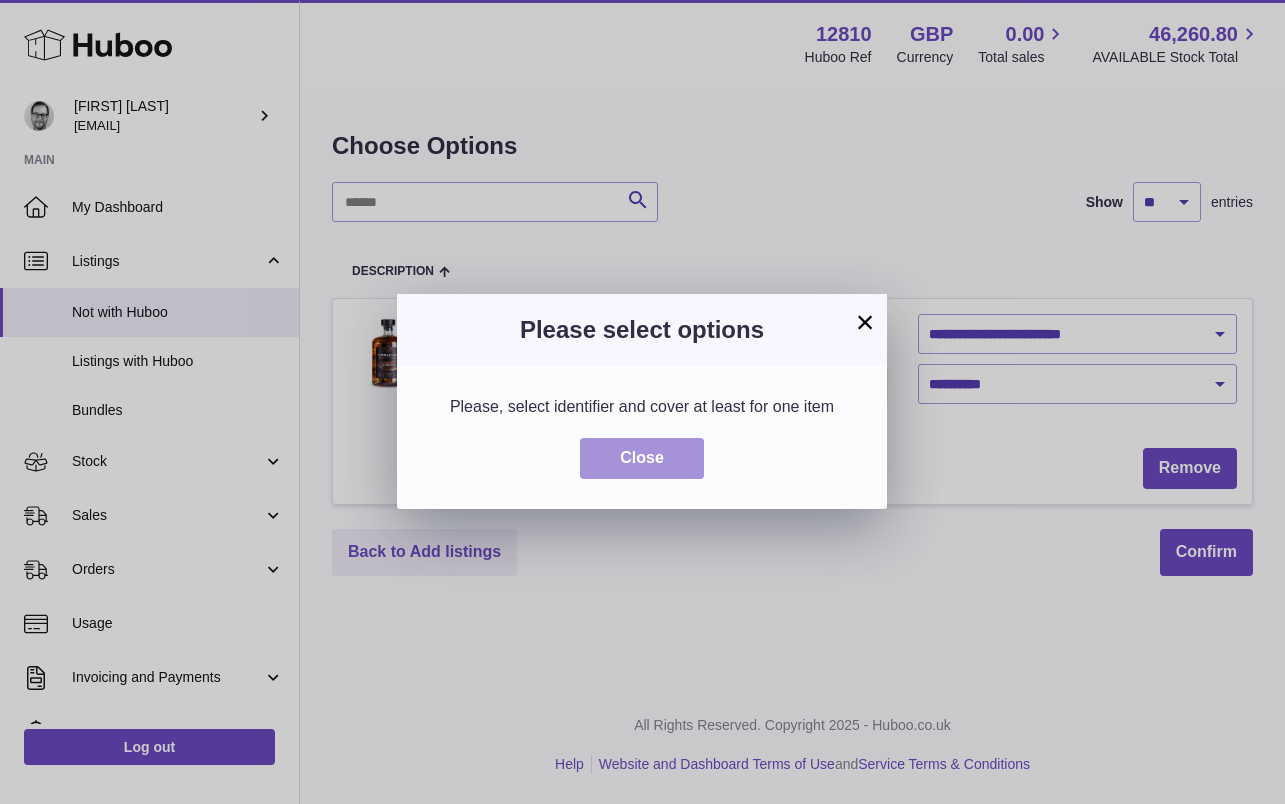 click on "Close" at bounding box center (642, 458) 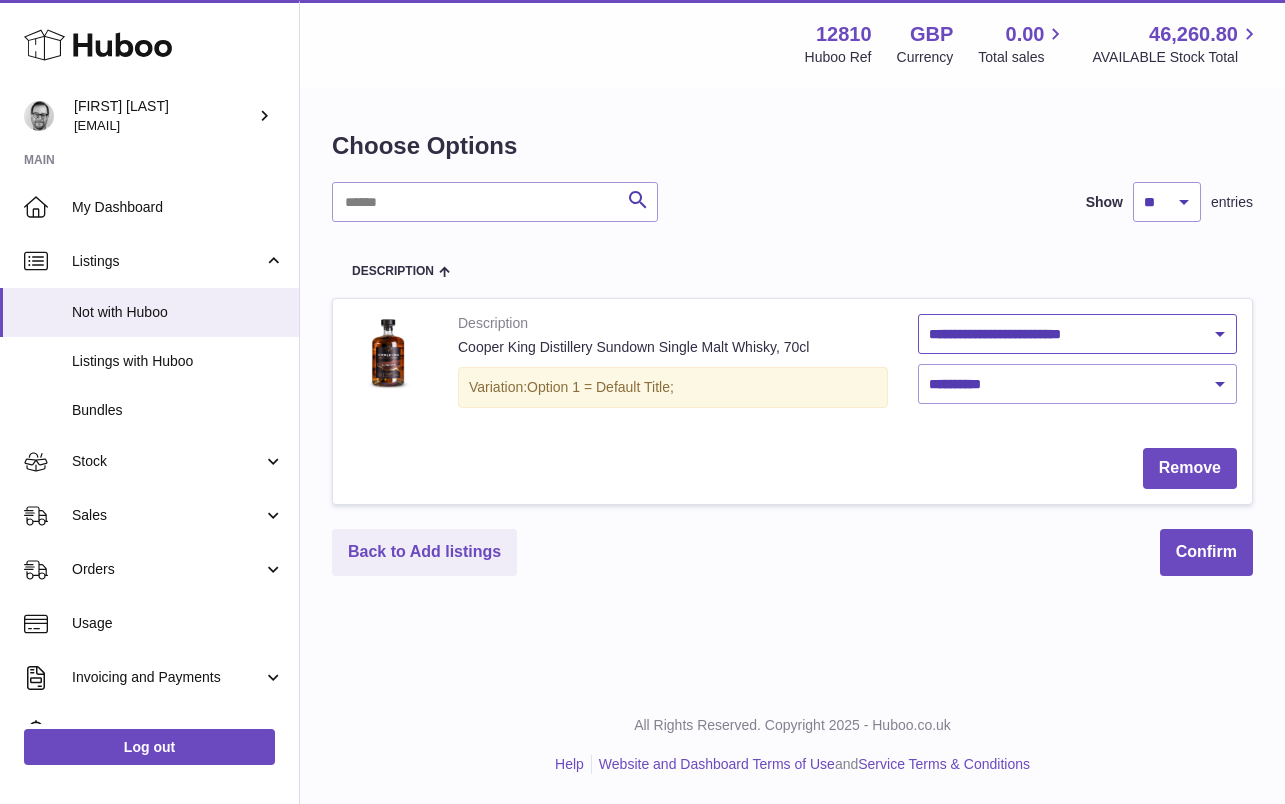 click on "**********" at bounding box center [1078, 334] 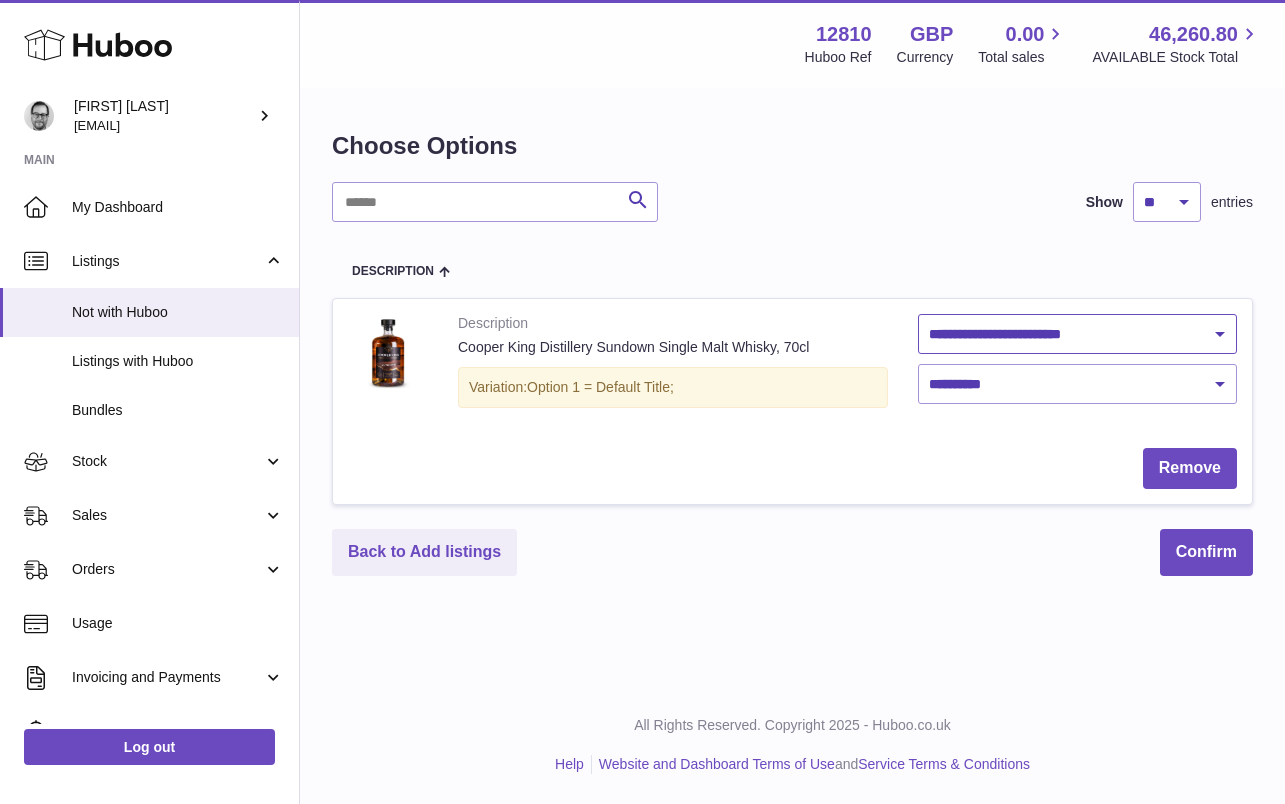 select on "********" 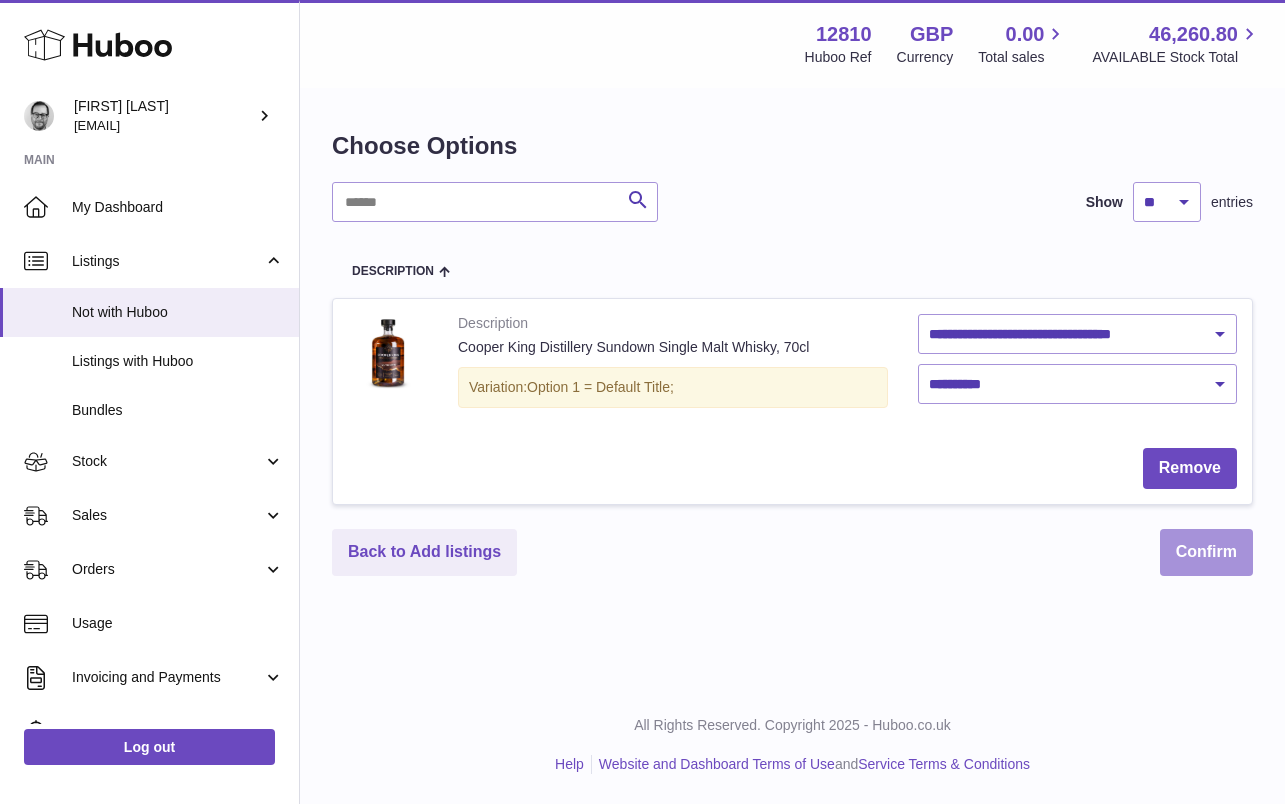 click on "Confirm" at bounding box center [1206, 552] 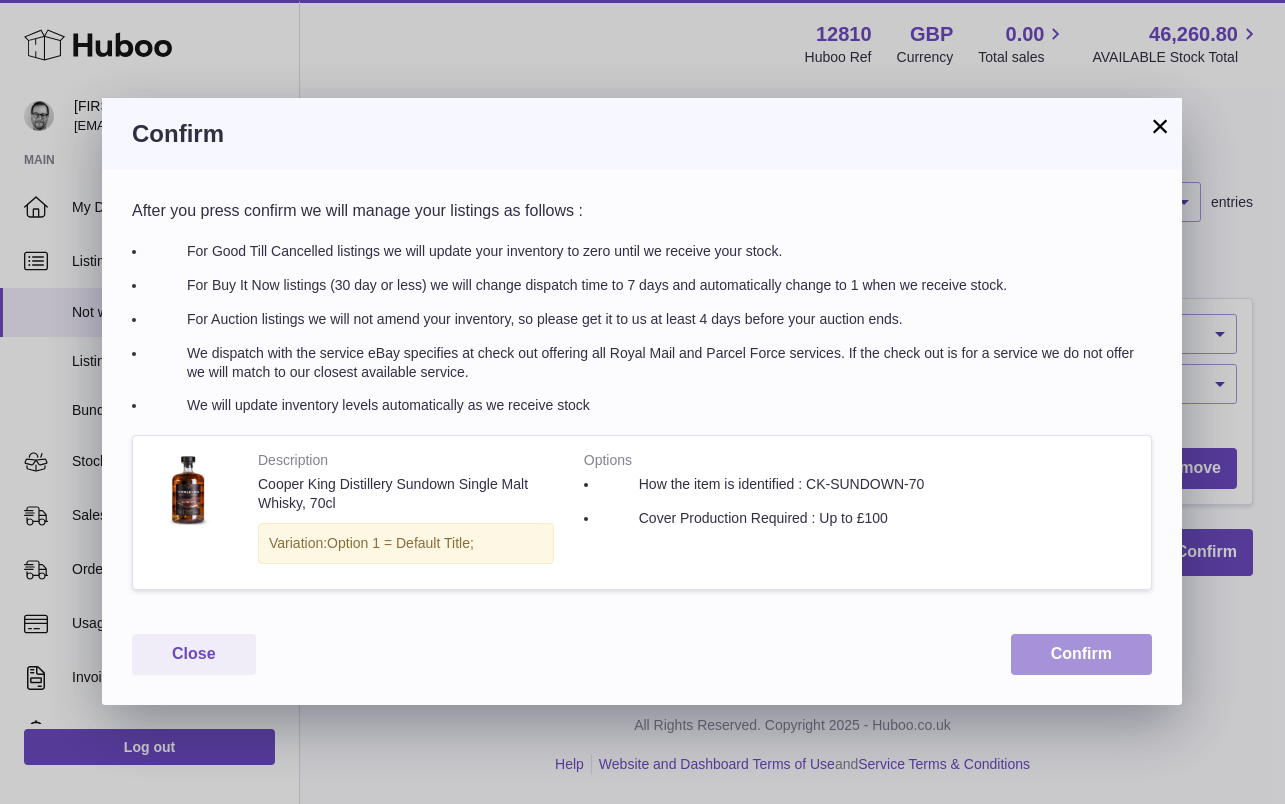 click on "Confirm" at bounding box center (1081, 654) 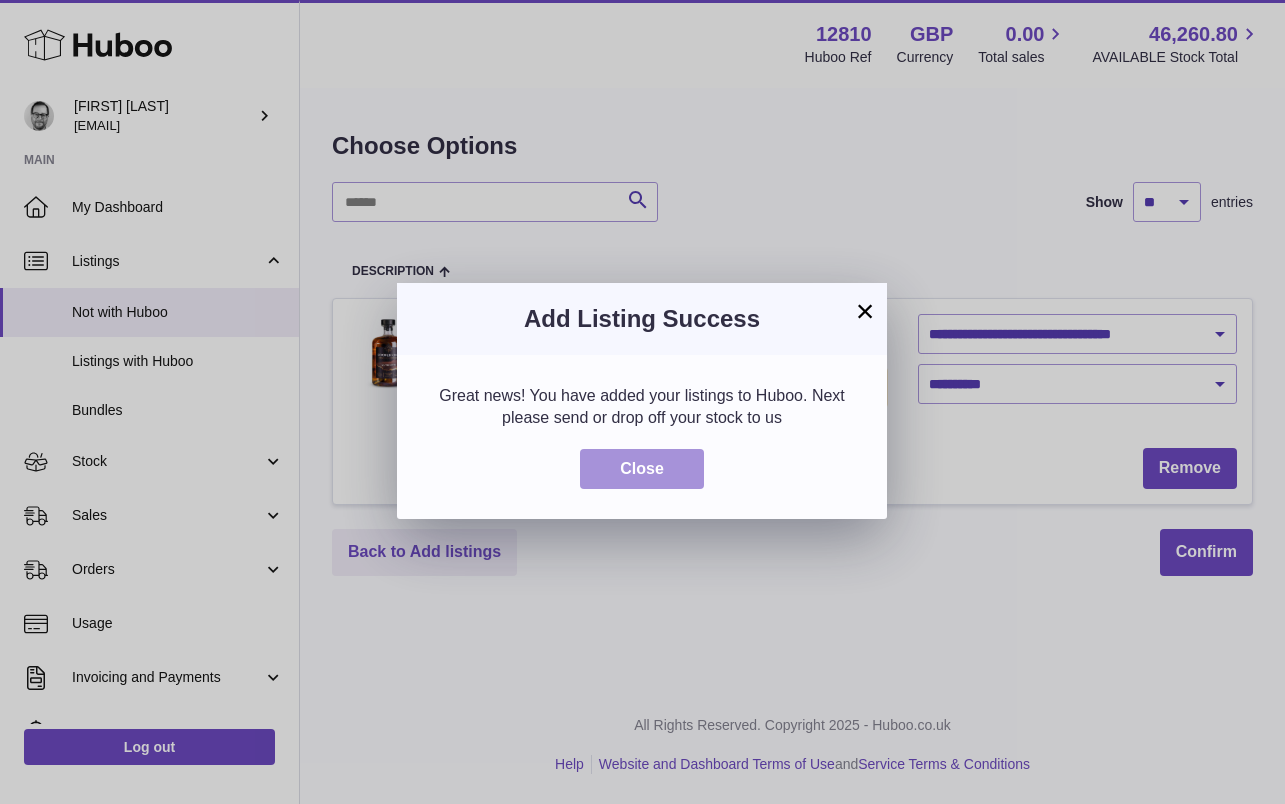 click on "Close" at bounding box center [642, 469] 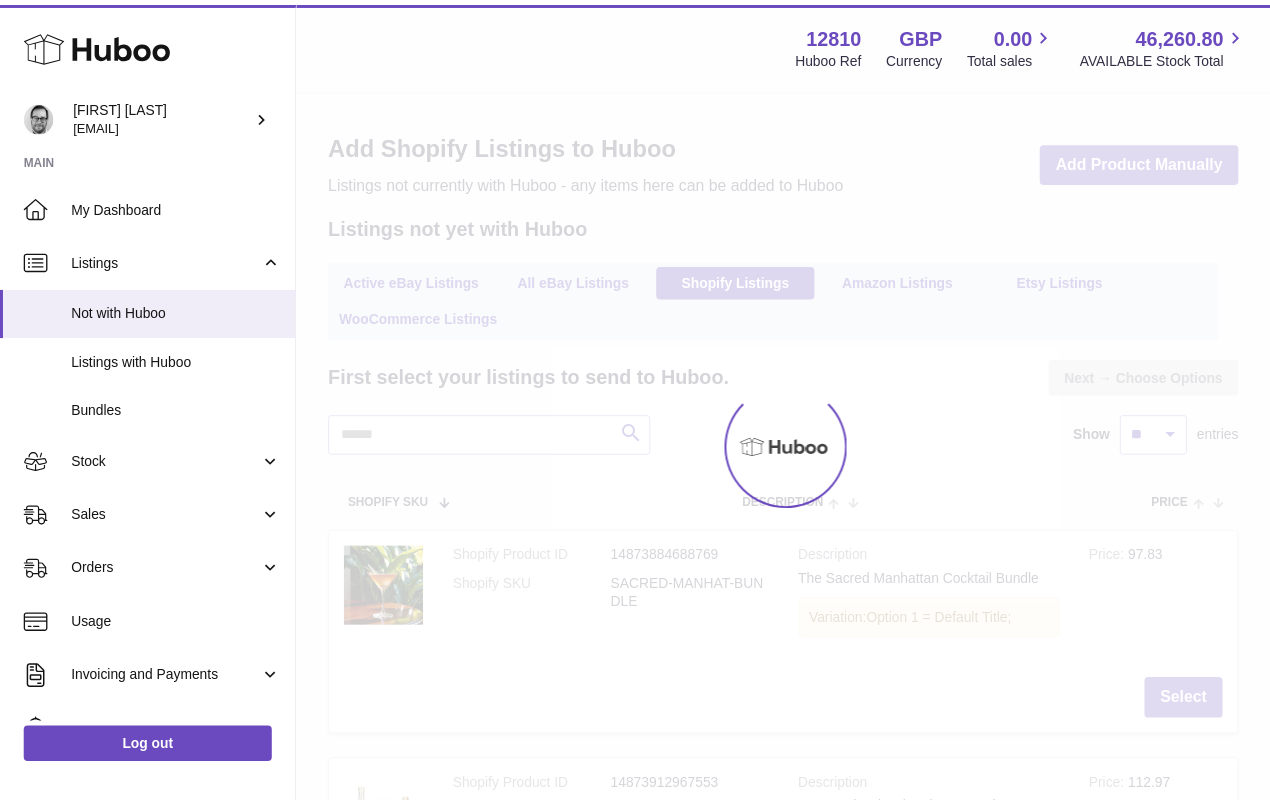 scroll, scrollTop: 0, scrollLeft: 0, axis: both 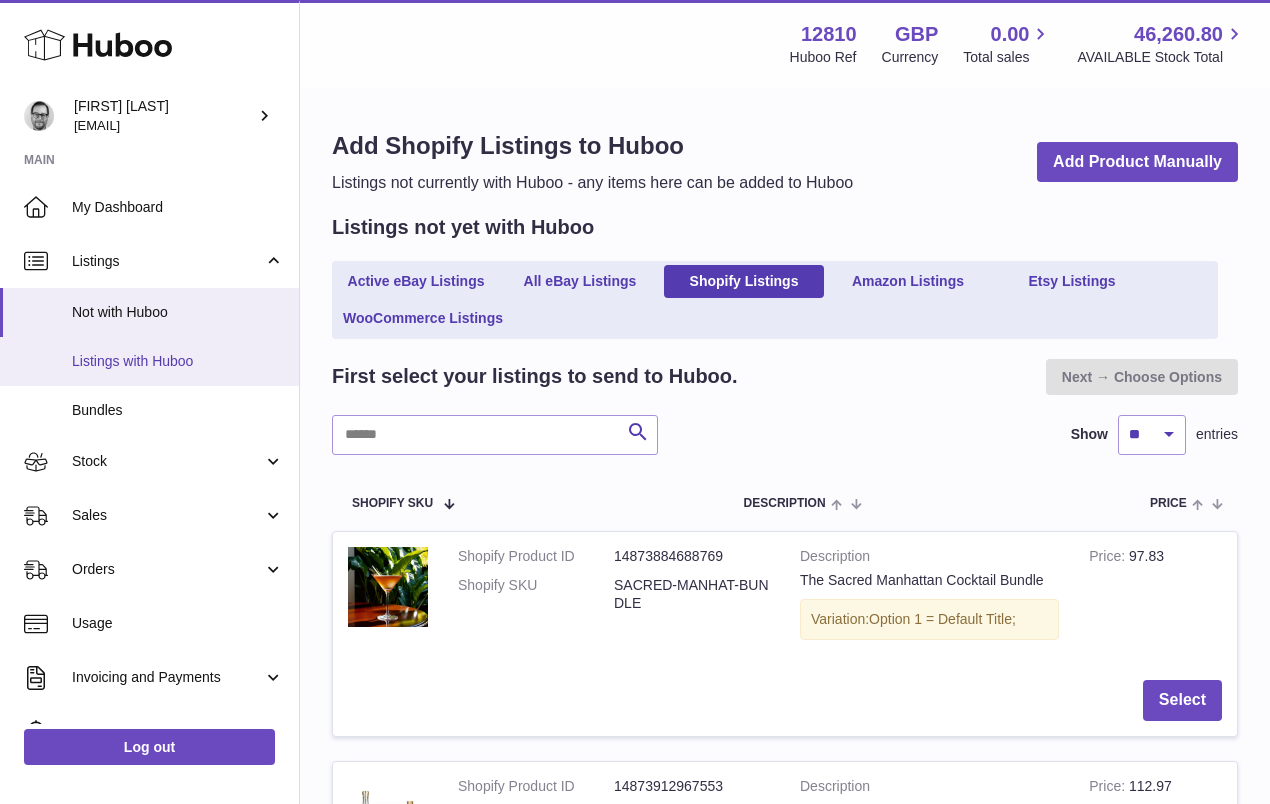 click on "Listings with Huboo" at bounding box center (178, 361) 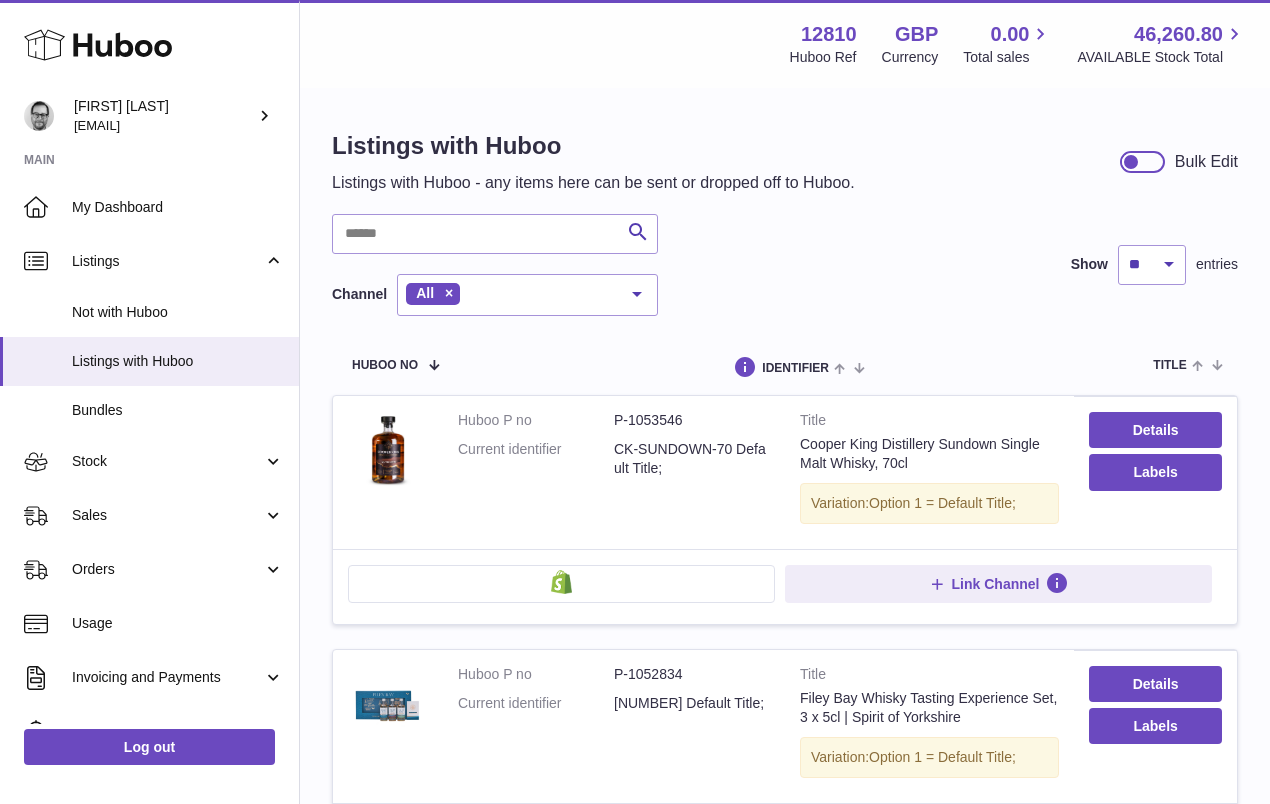 scroll, scrollTop: 0, scrollLeft: 0, axis: both 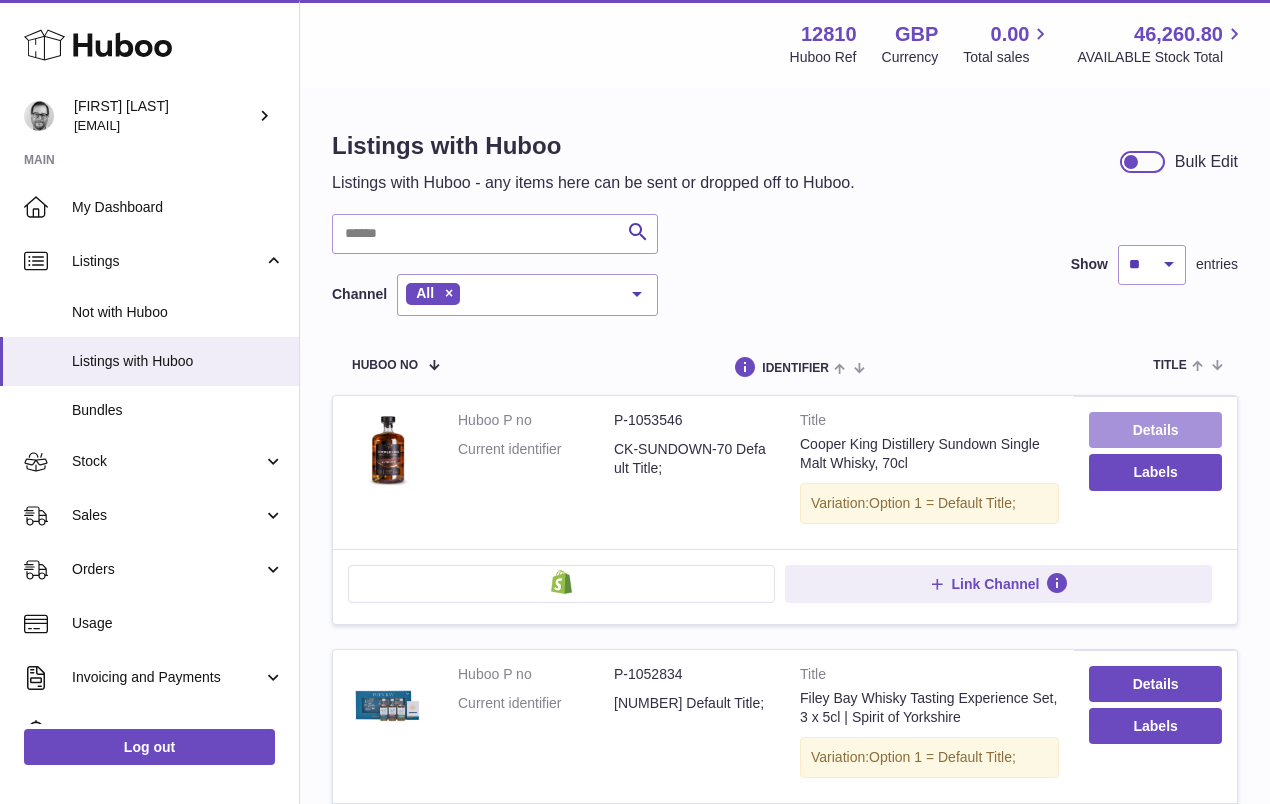 click on "Details" at bounding box center (1155, 430) 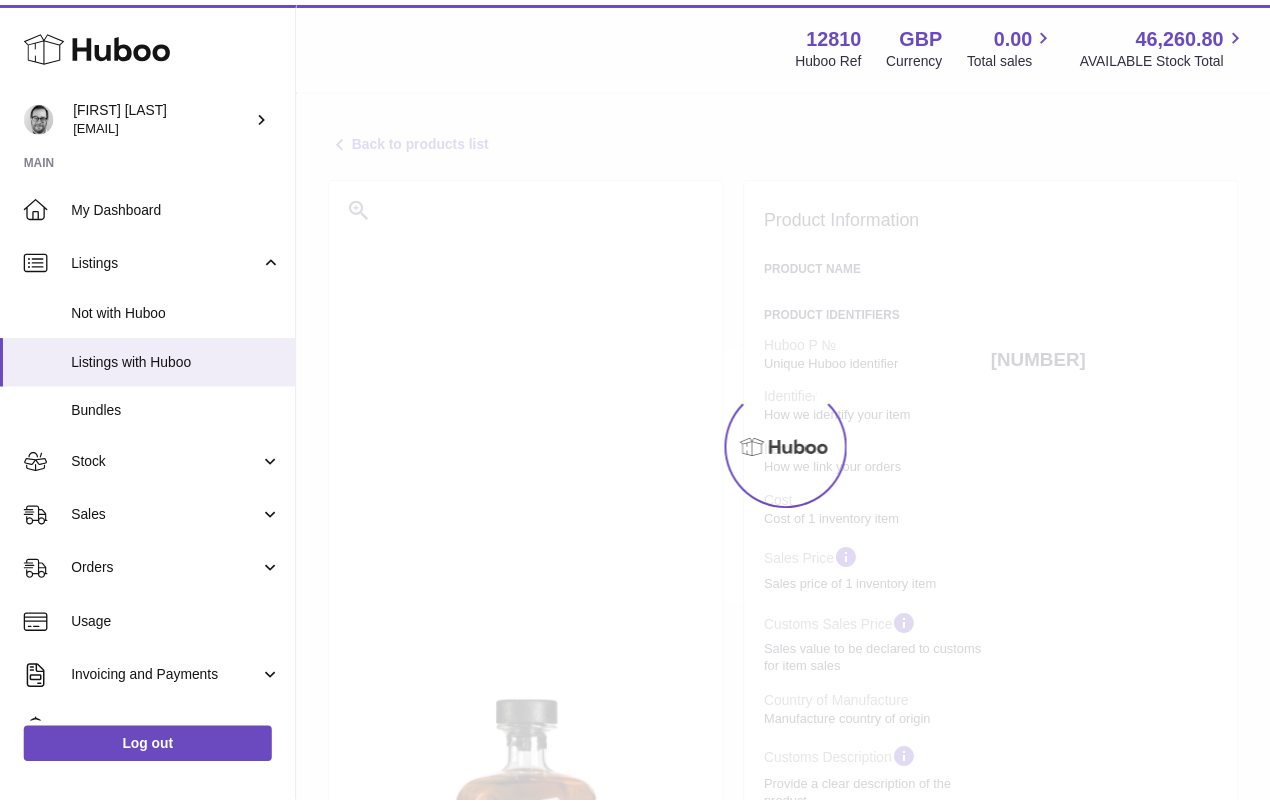 scroll, scrollTop: 0, scrollLeft: 0, axis: both 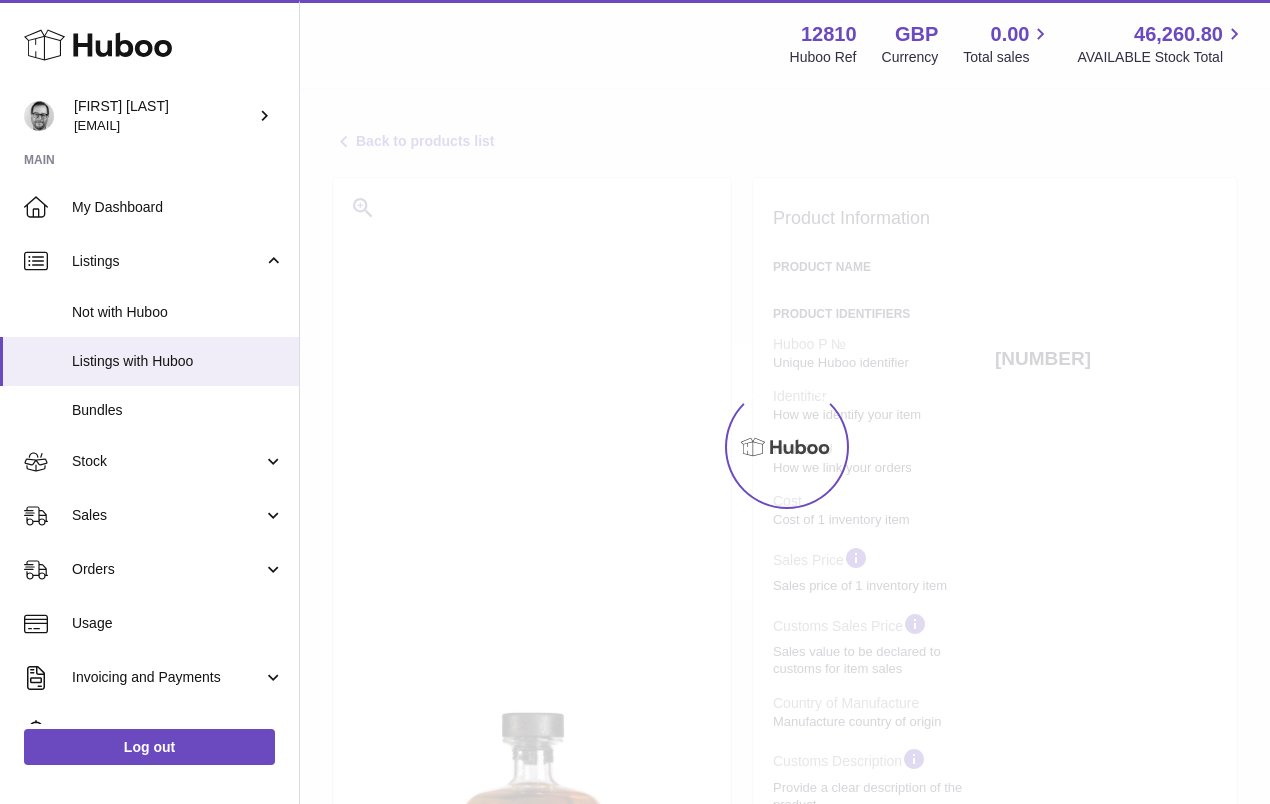 select 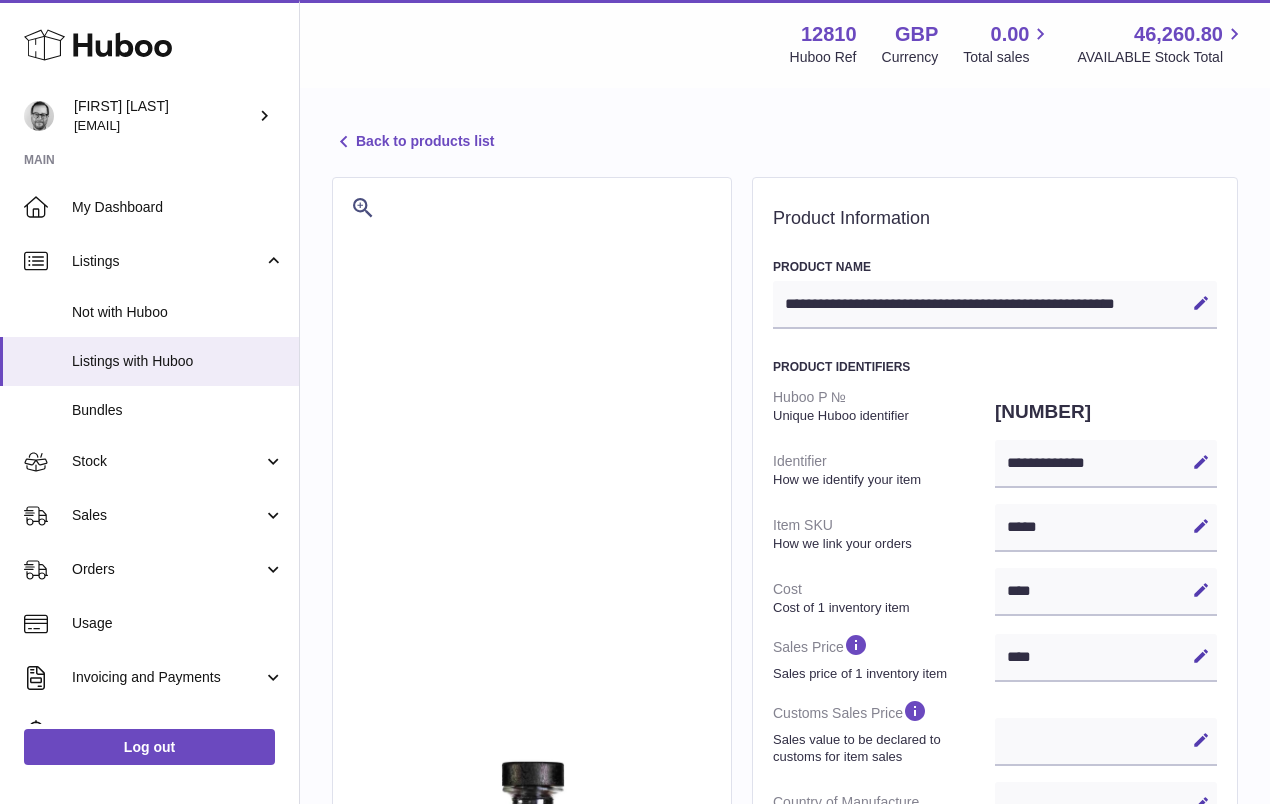 scroll, scrollTop: 0, scrollLeft: 0, axis: both 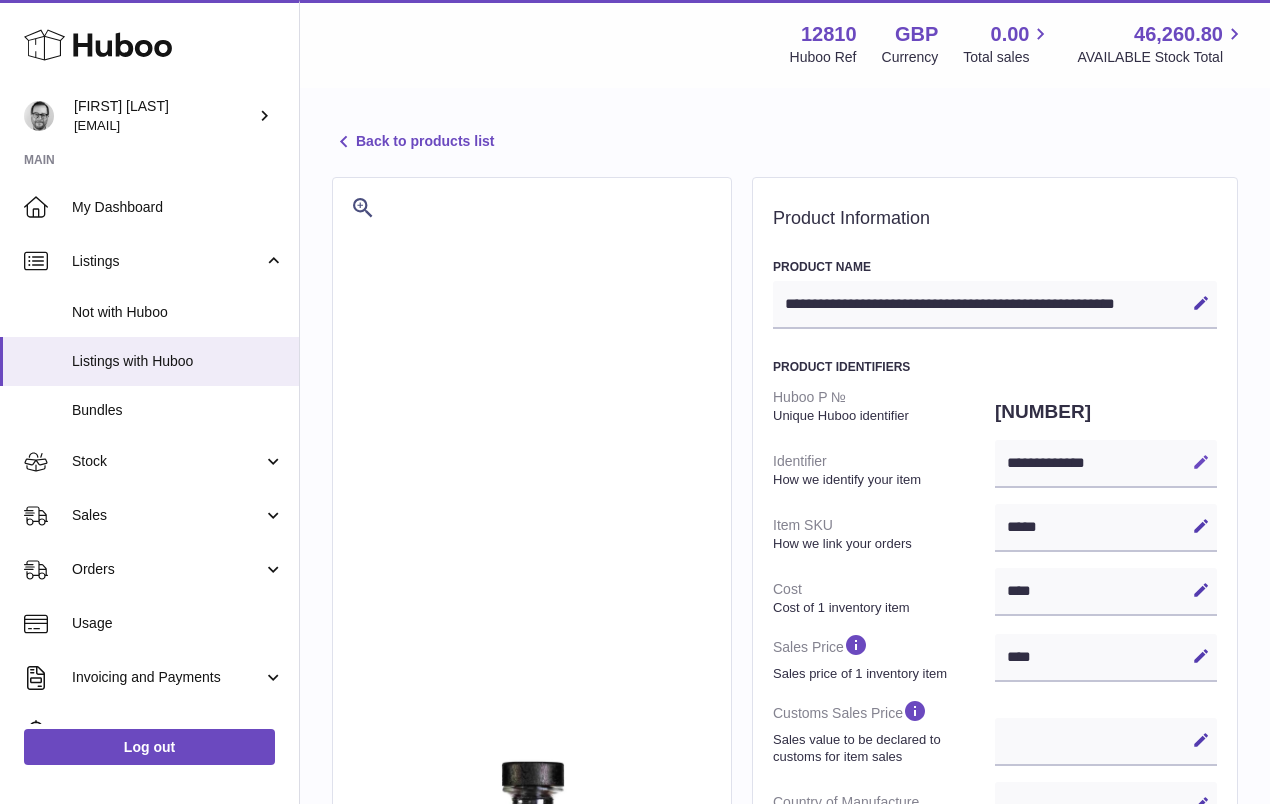 click at bounding box center [1201, 462] 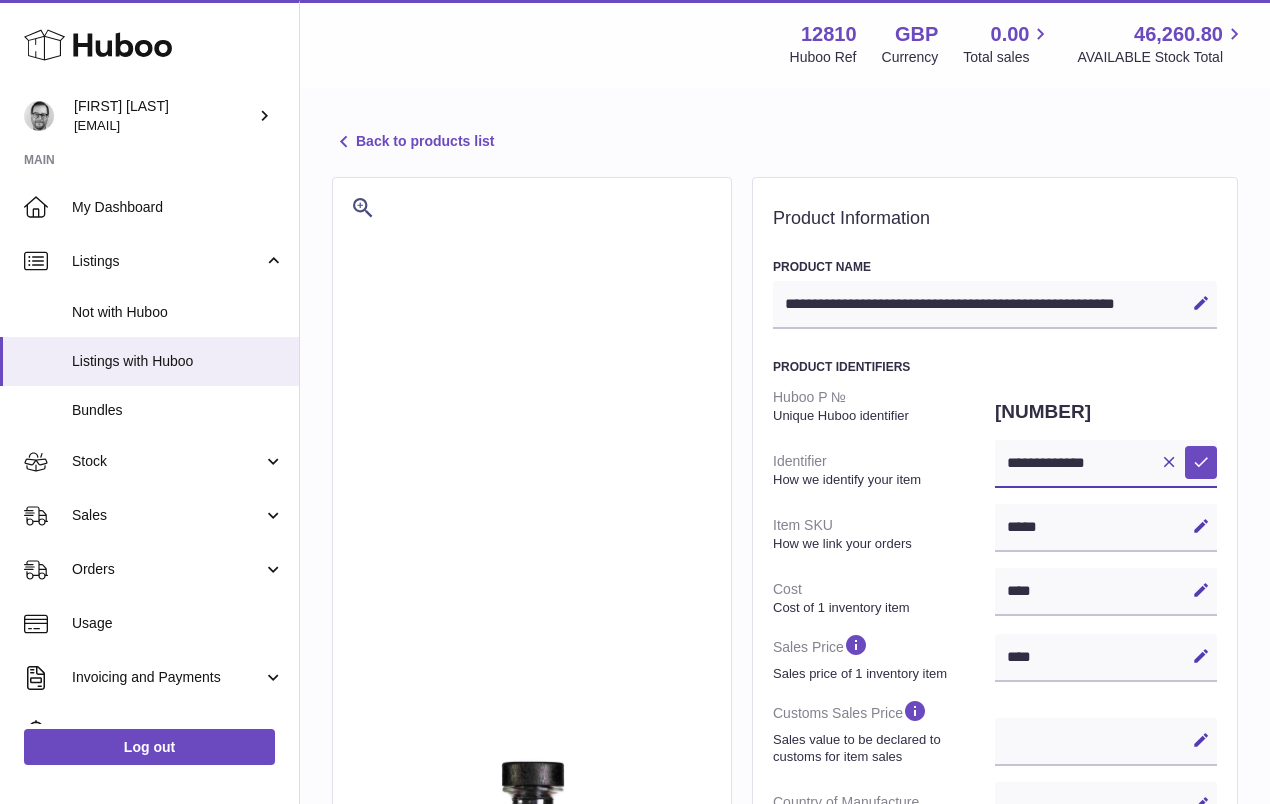 drag, startPoint x: 1143, startPoint y: 464, endPoint x: 894, endPoint y: 459, distance: 249.0502 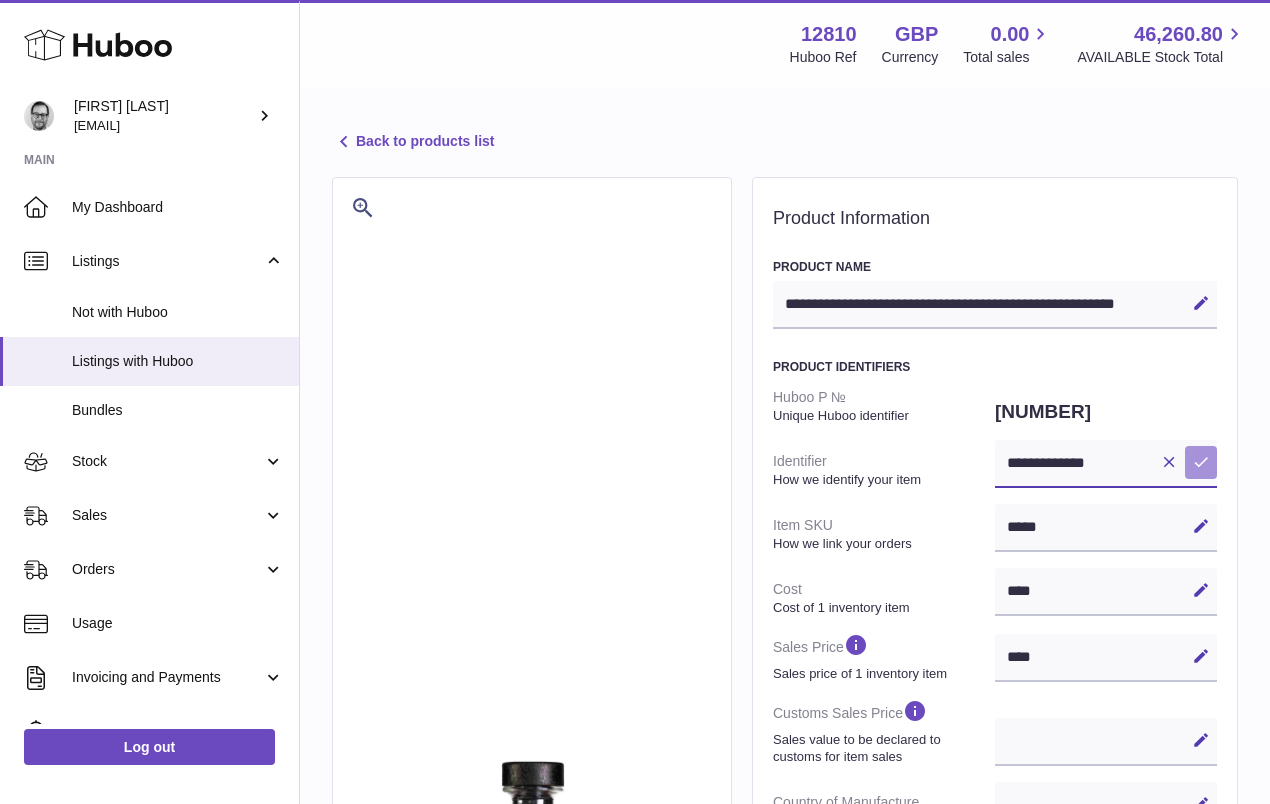 type on "**********" 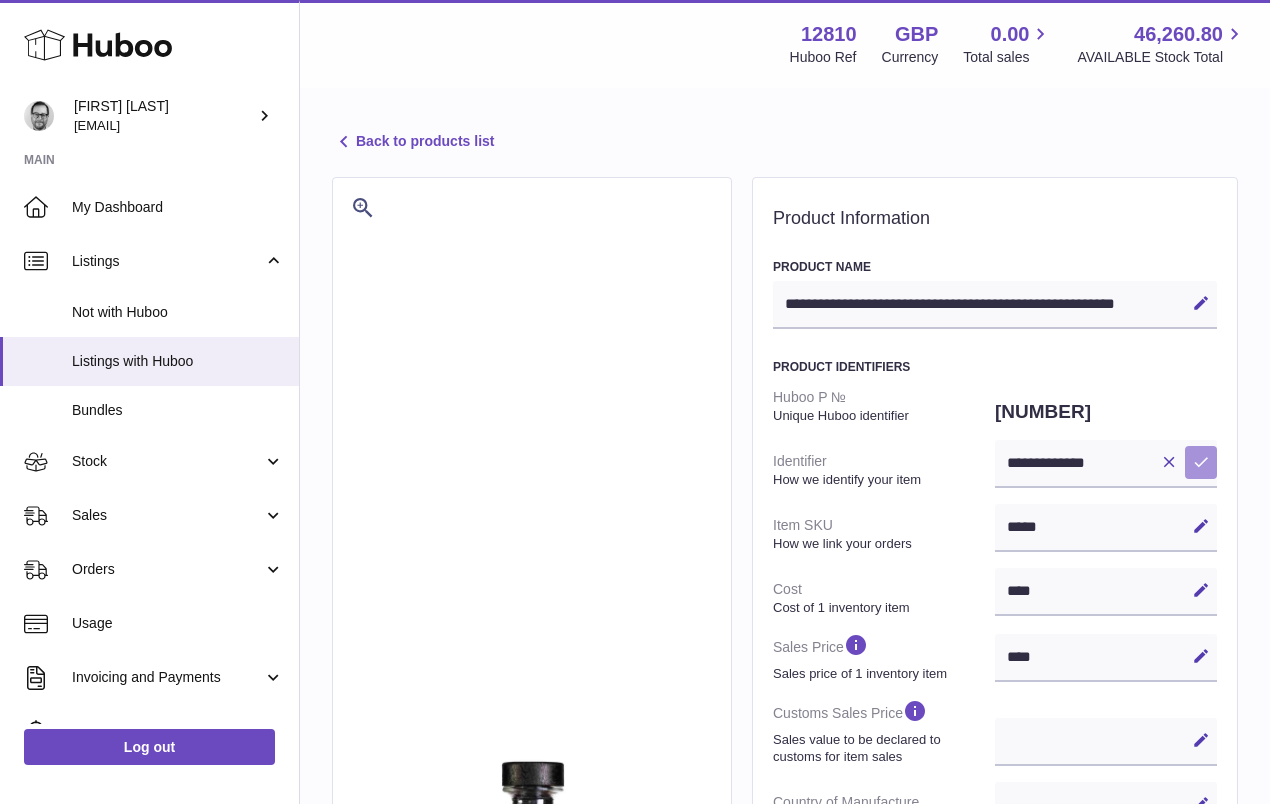 click at bounding box center [1201, 462] 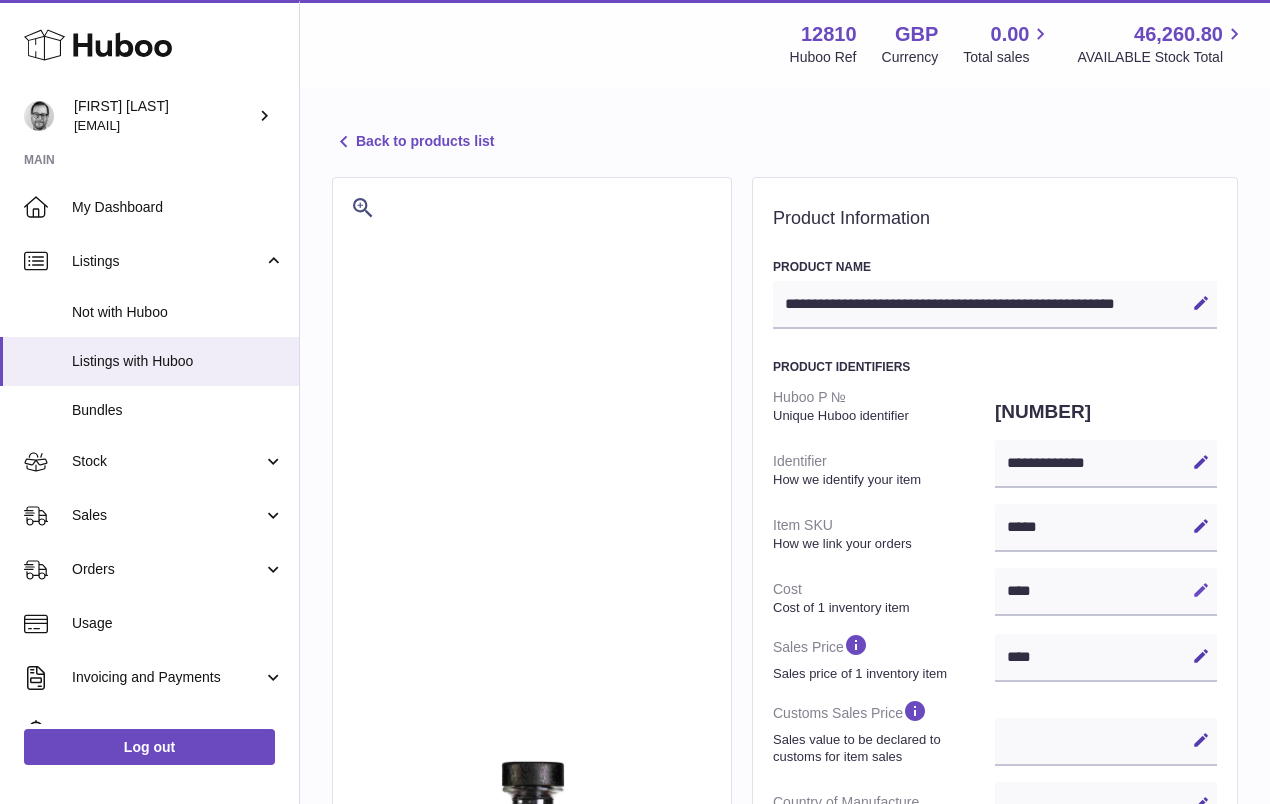 click at bounding box center (1201, 590) 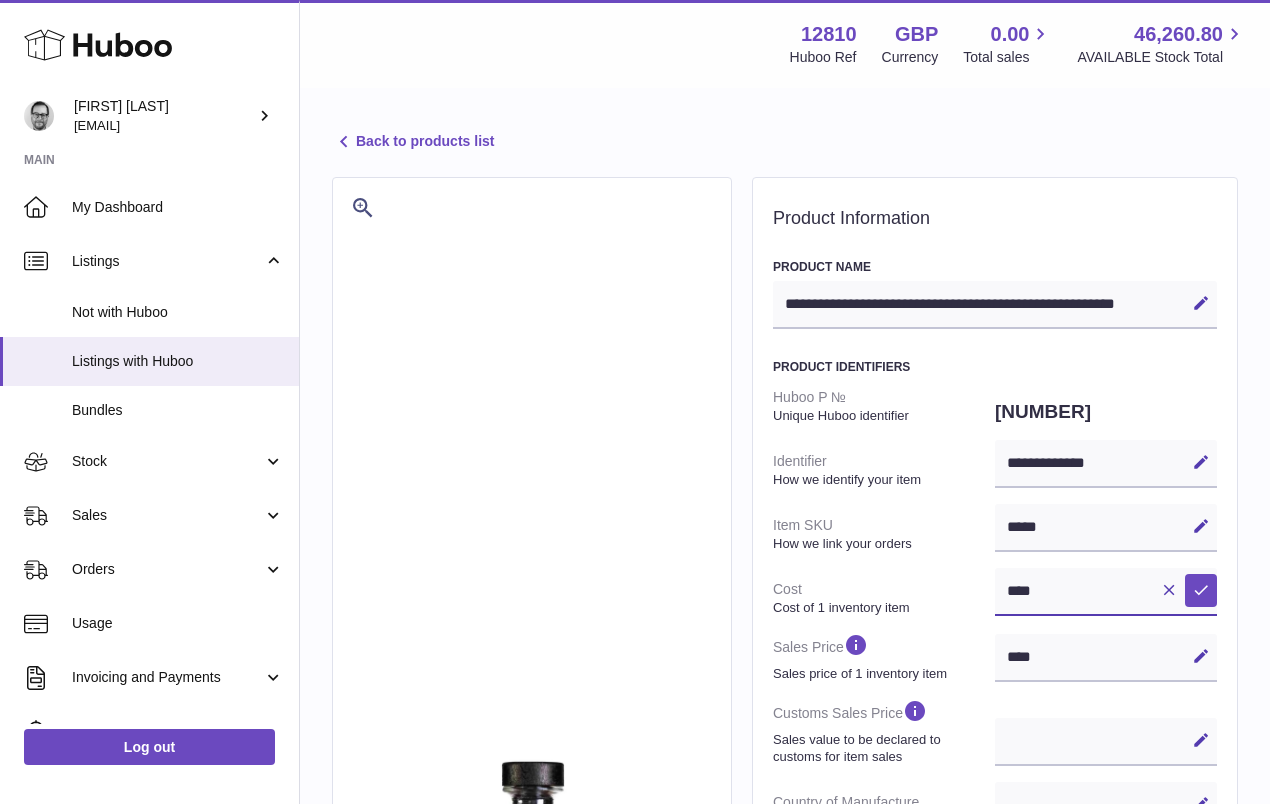 drag, startPoint x: 1076, startPoint y: 605, endPoint x: 992, endPoint y: 603, distance: 84.0238 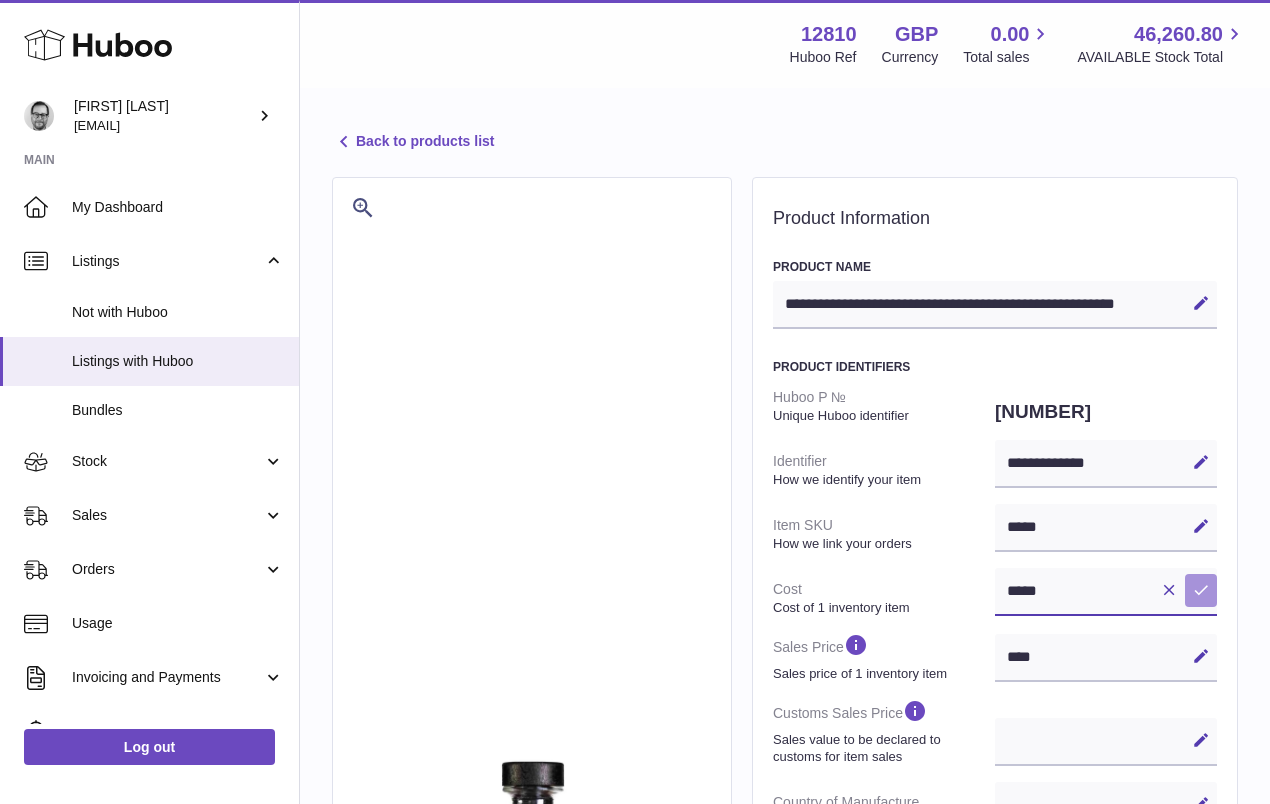 type on "*****" 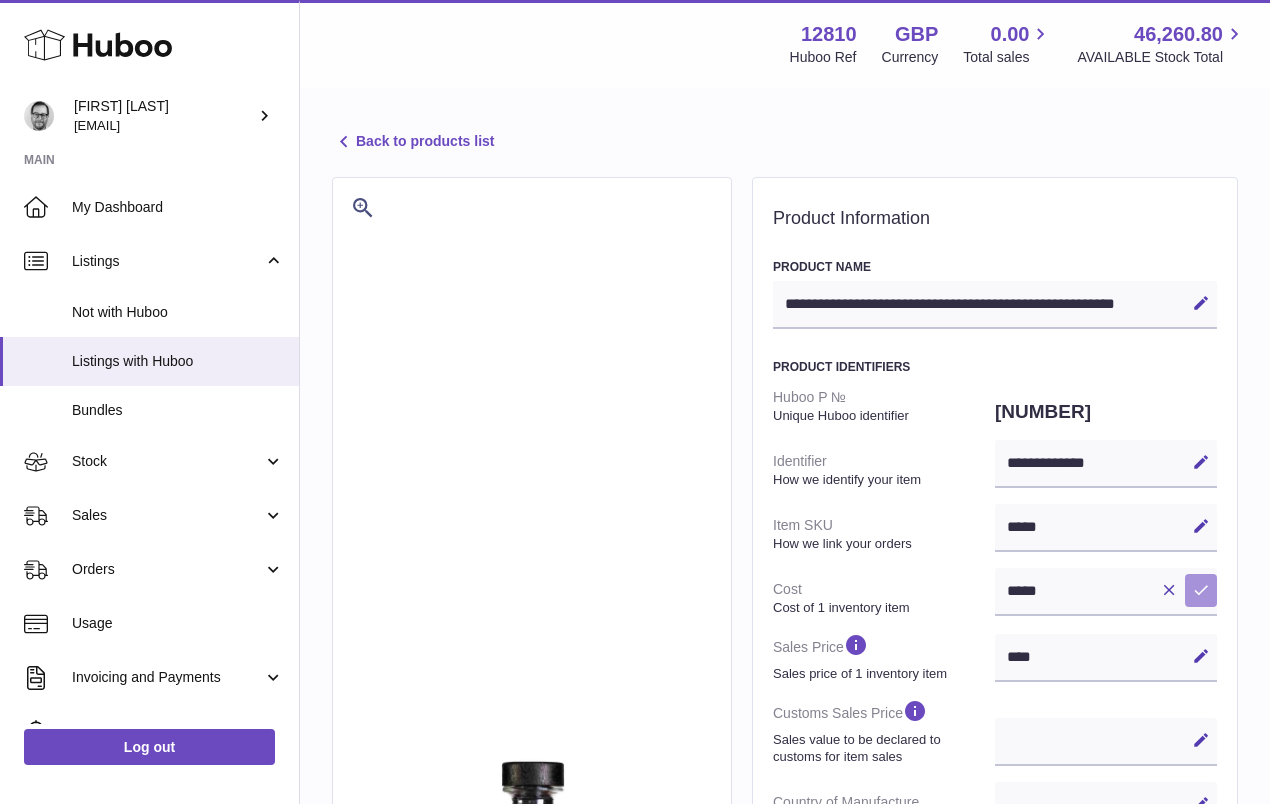 click at bounding box center (1201, 590) 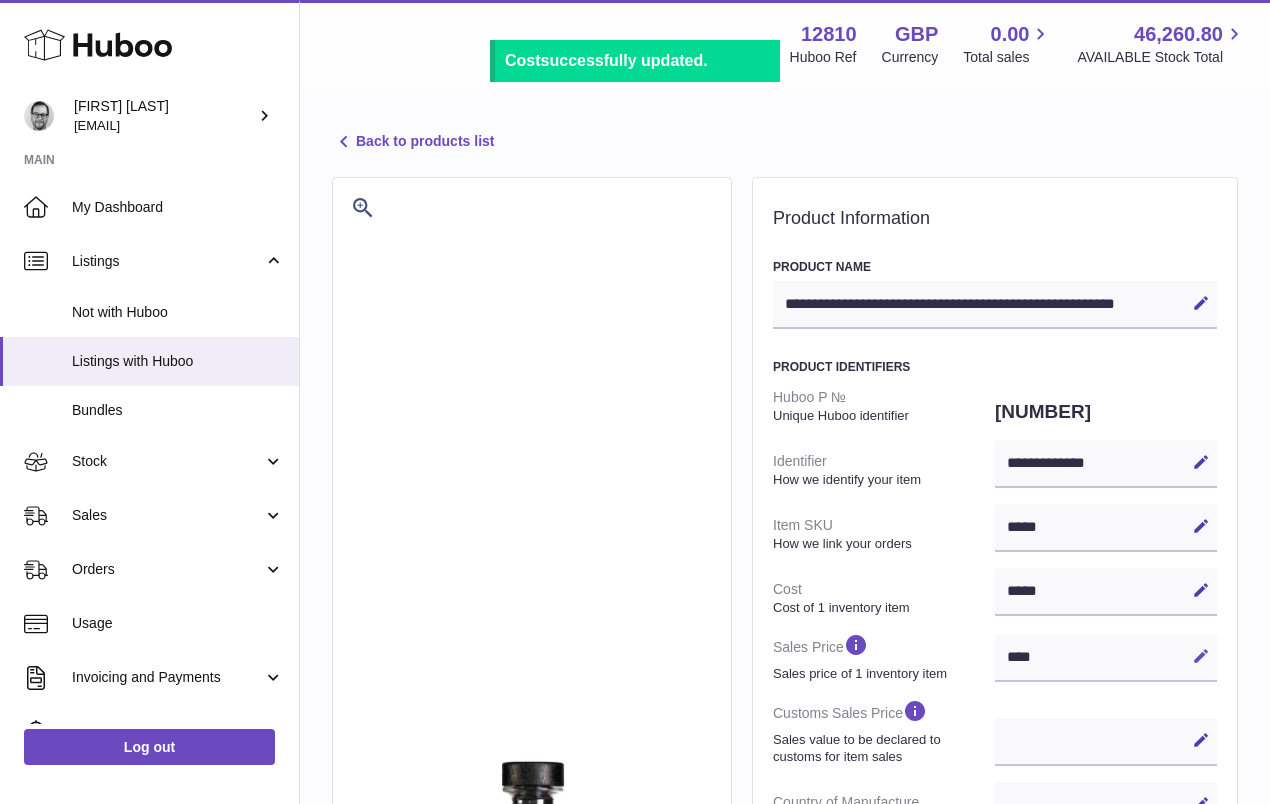 click at bounding box center [1201, 656] 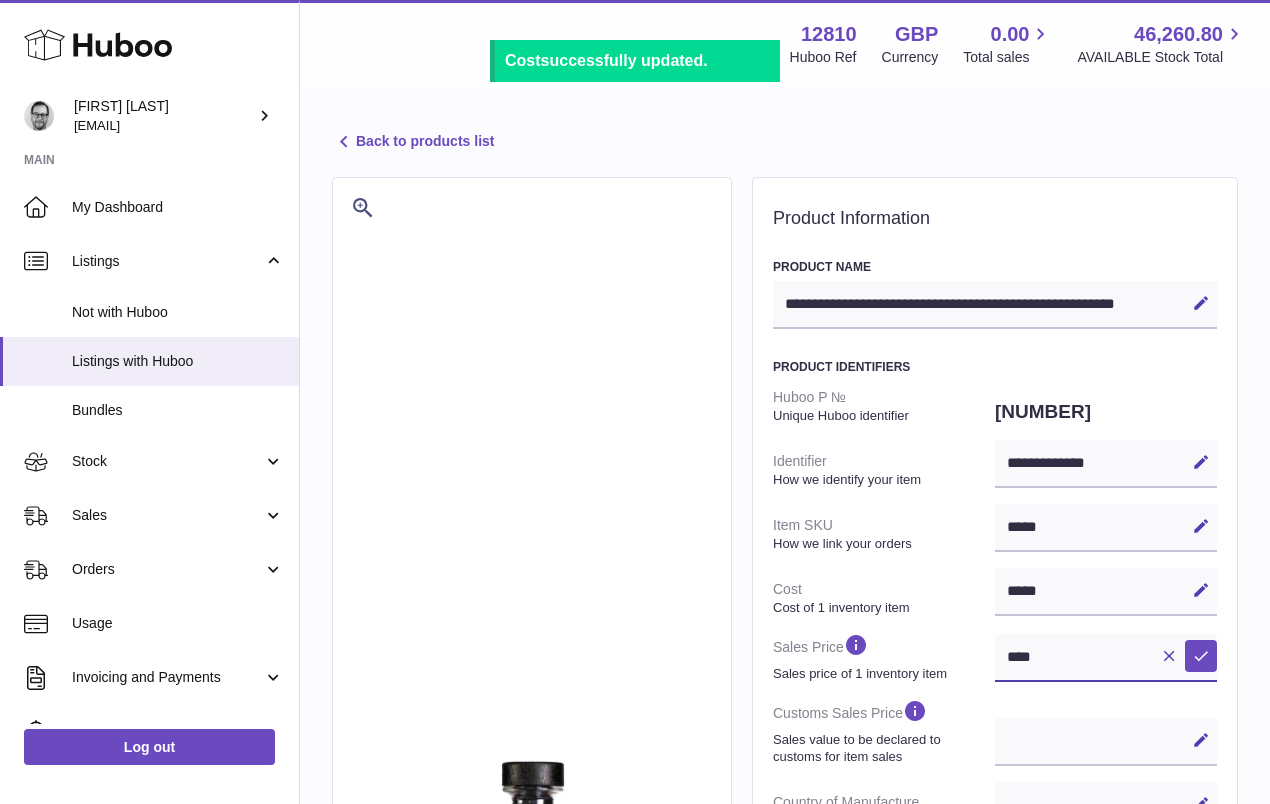 drag, startPoint x: 1094, startPoint y: 667, endPoint x: 956, endPoint y: 651, distance: 138.92444 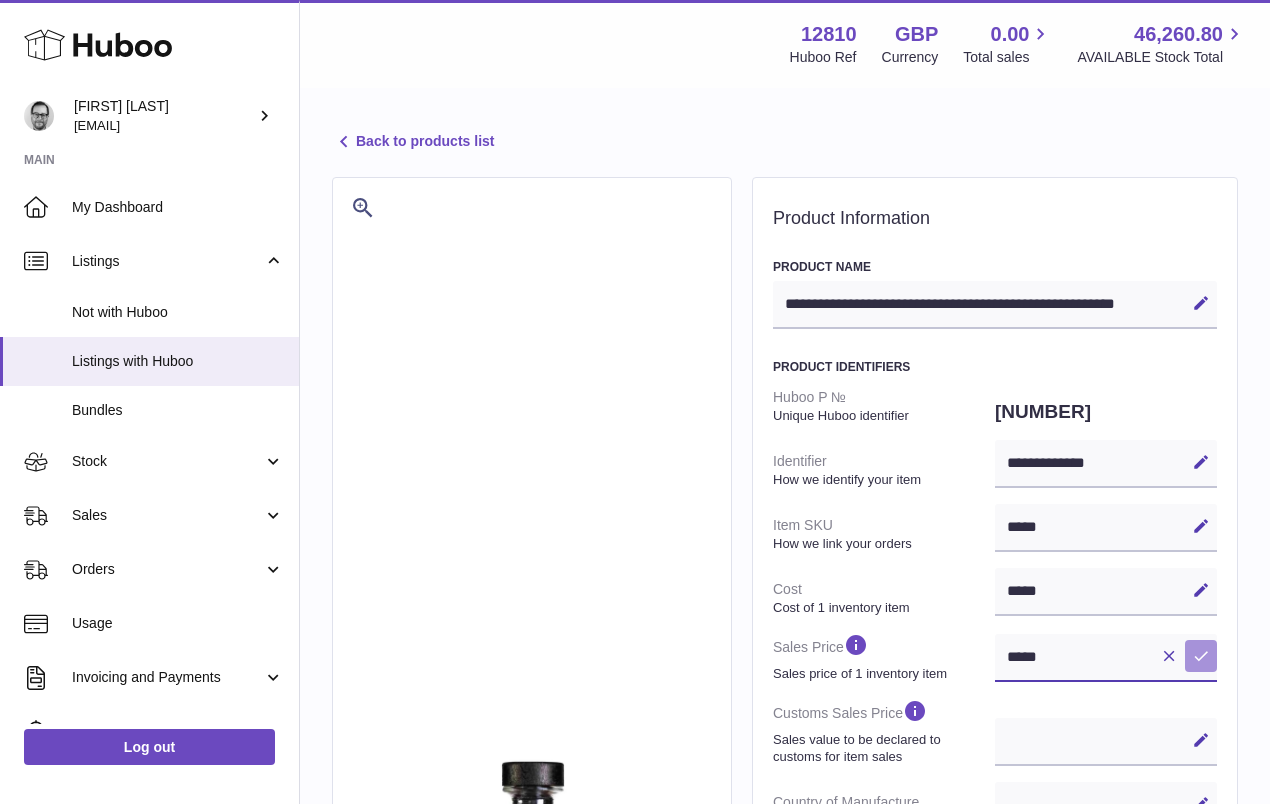 type on "*****" 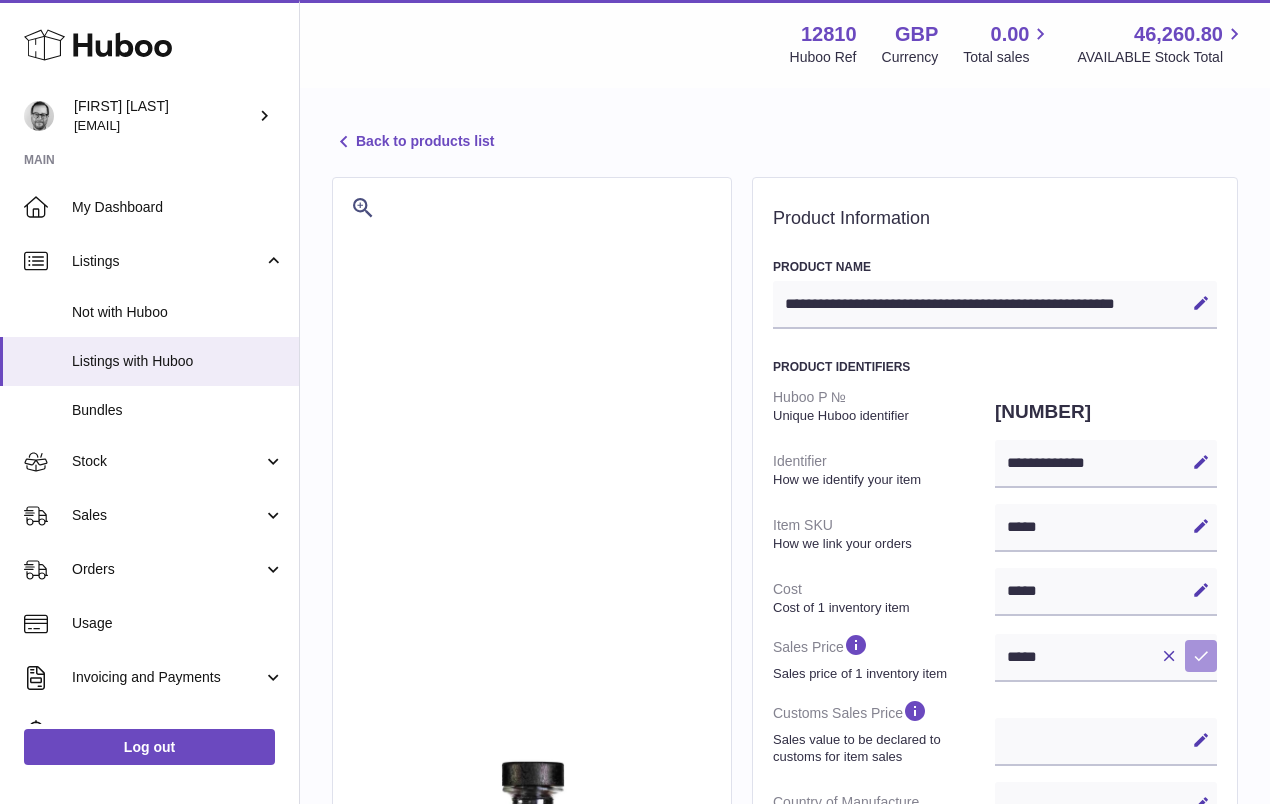 click at bounding box center (1201, 656) 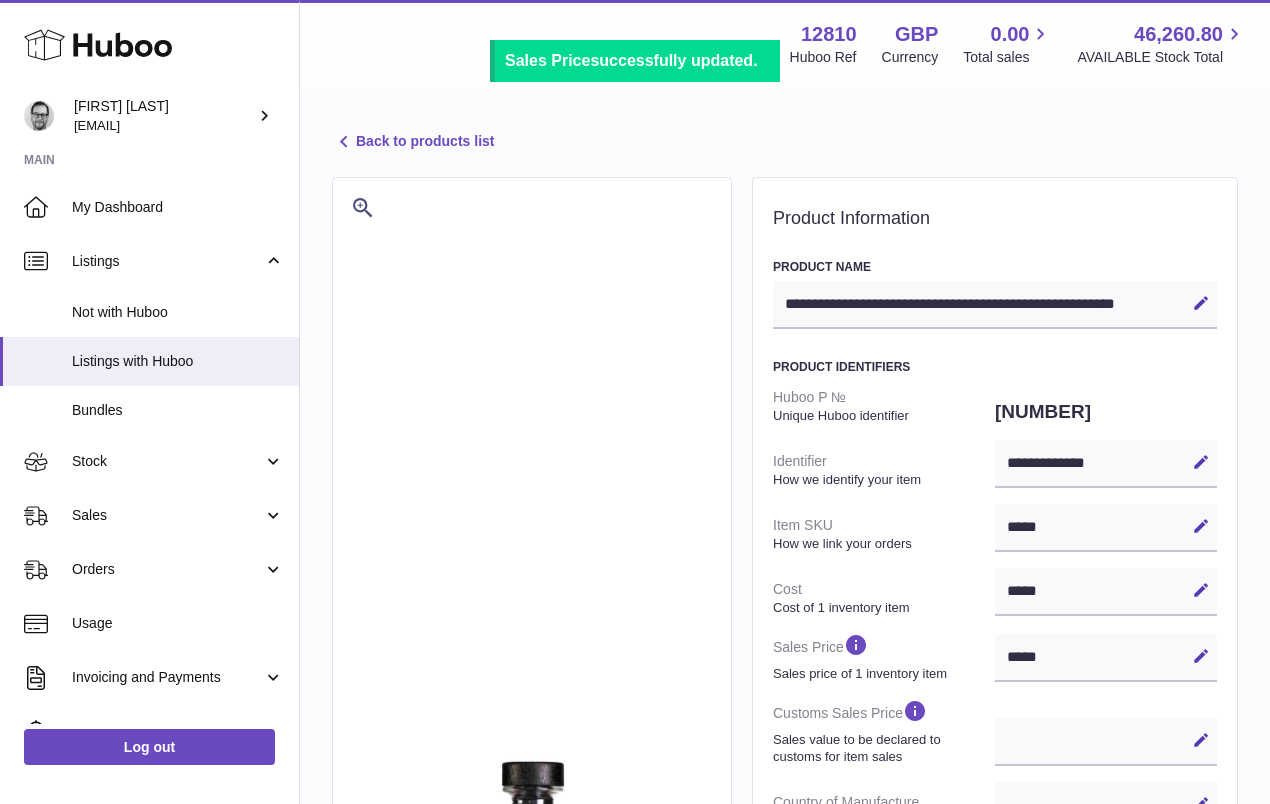 click on "Back to products list" at bounding box center (413, 142) 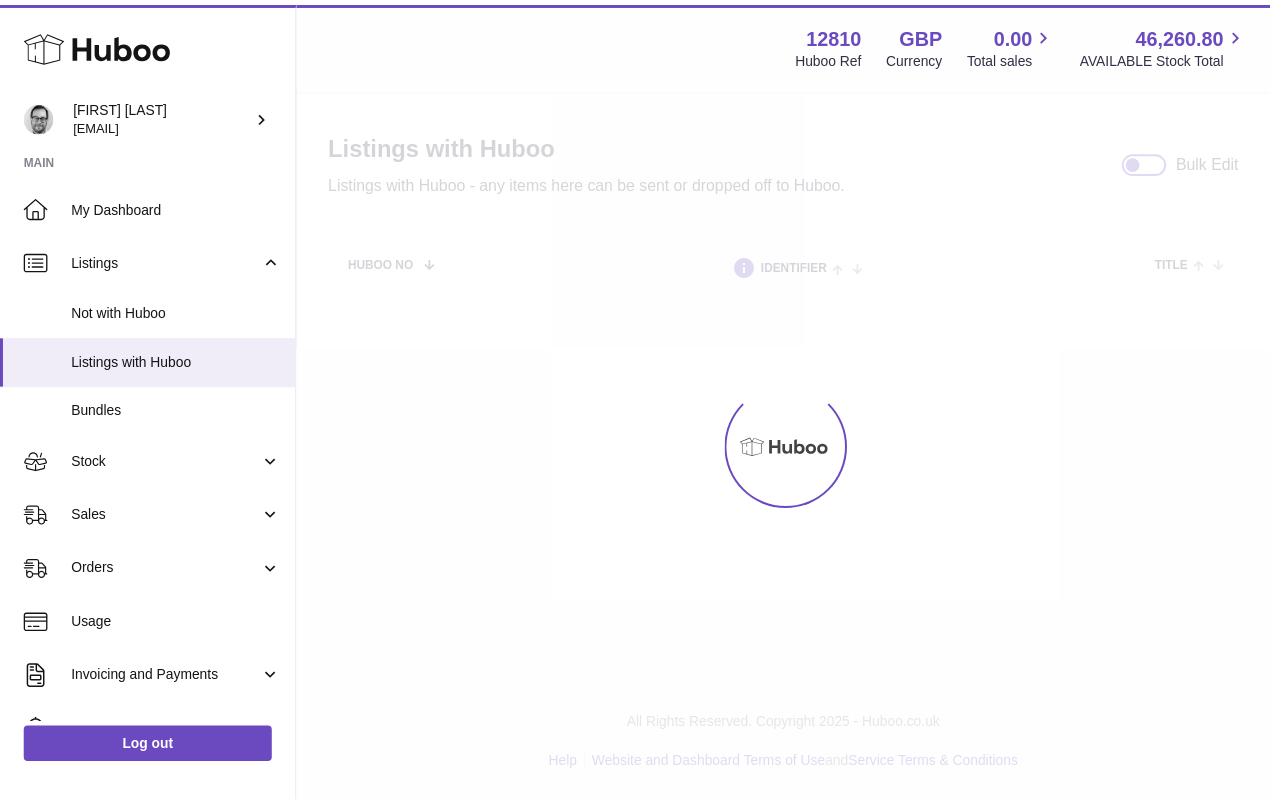 scroll, scrollTop: 0, scrollLeft: 0, axis: both 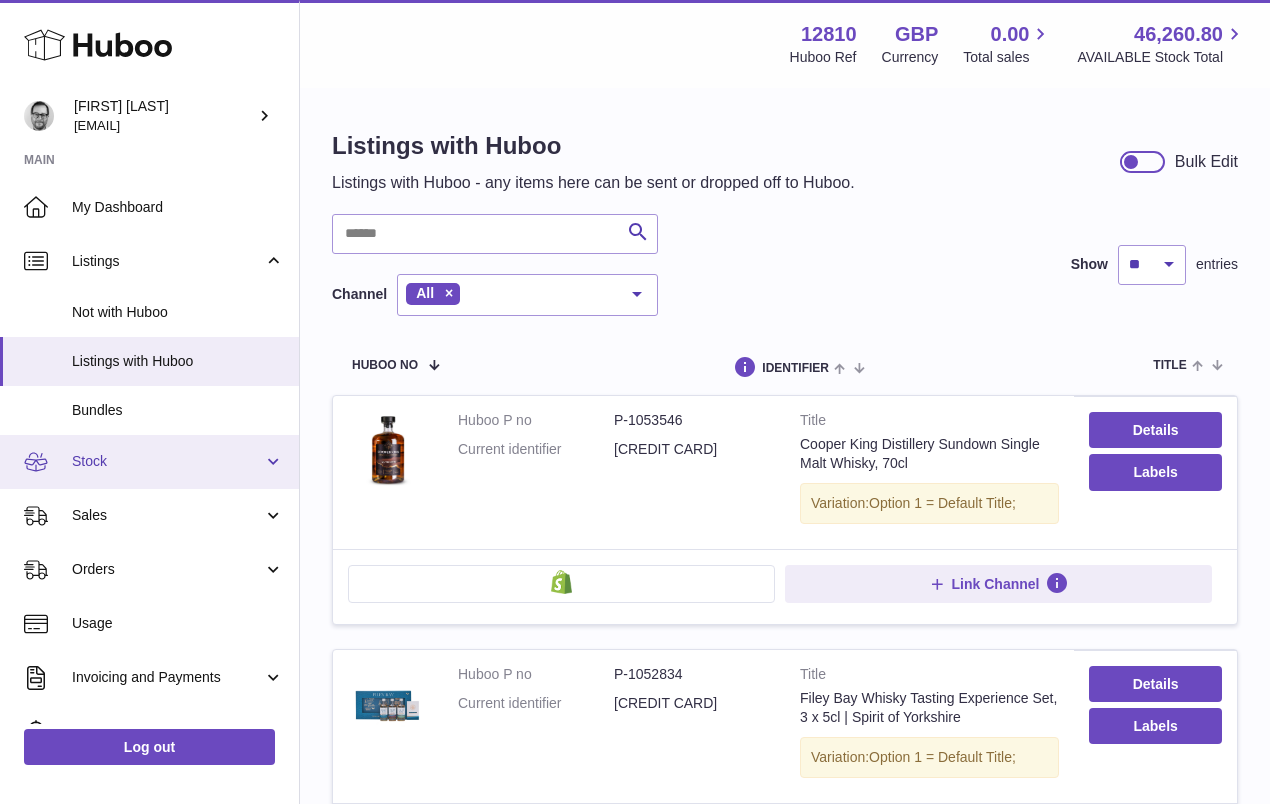 click on "Stock" at bounding box center [167, 461] 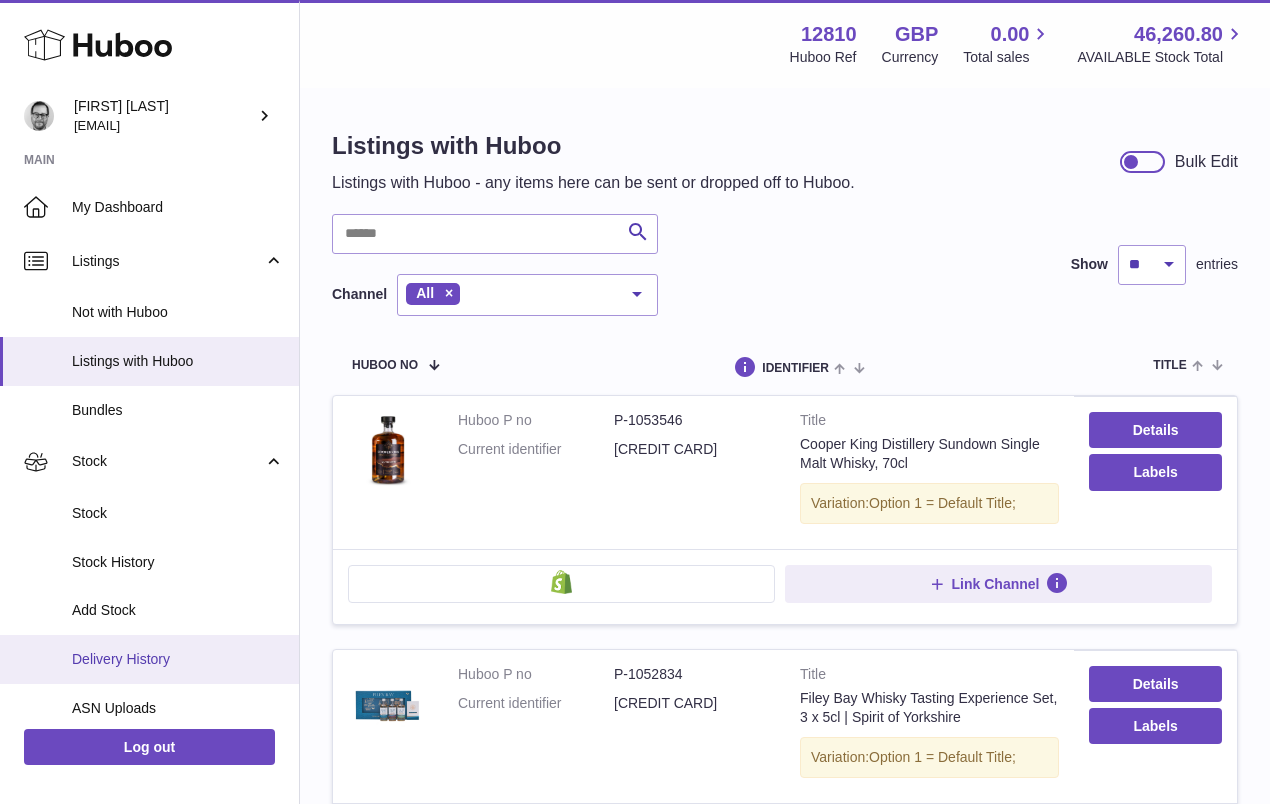 click on "Delivery History" at bounding box center (178, 659) 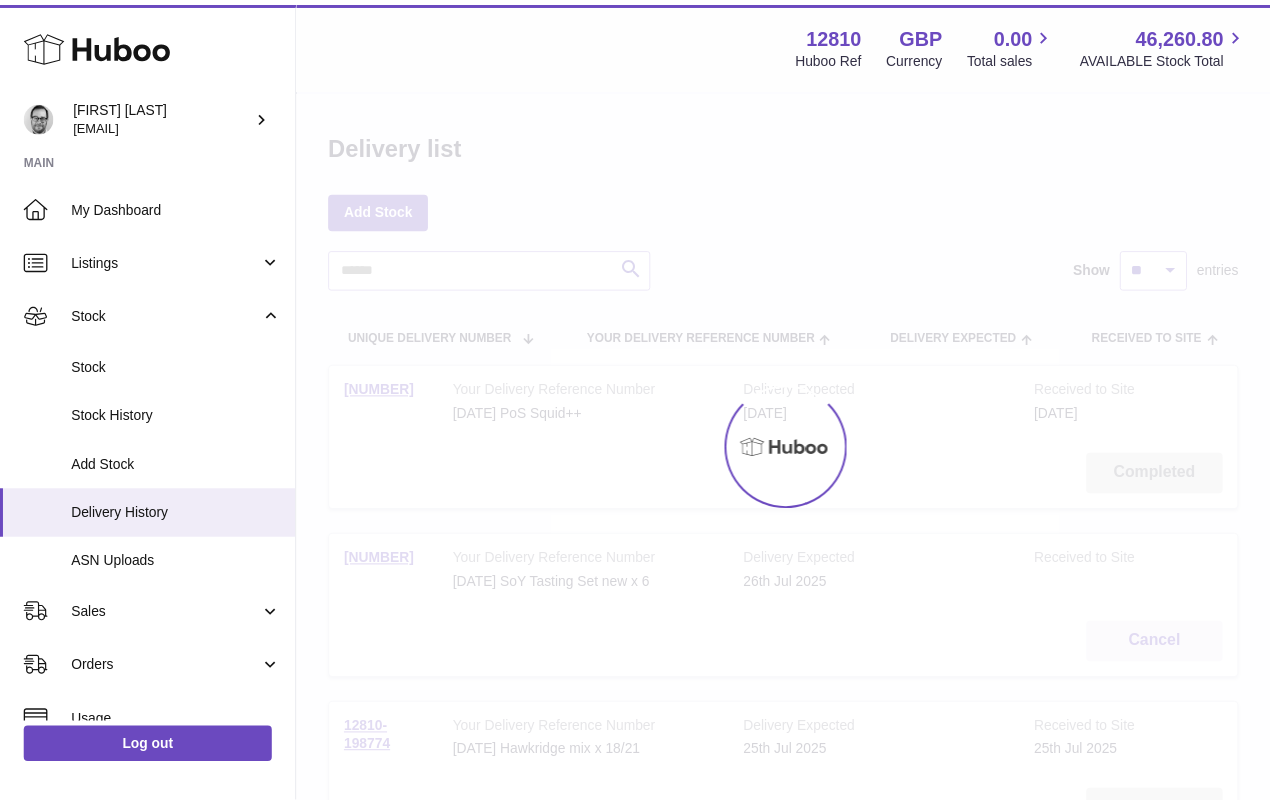 scroll, scrollTop: 0, scrollLeft: 0, axis: both 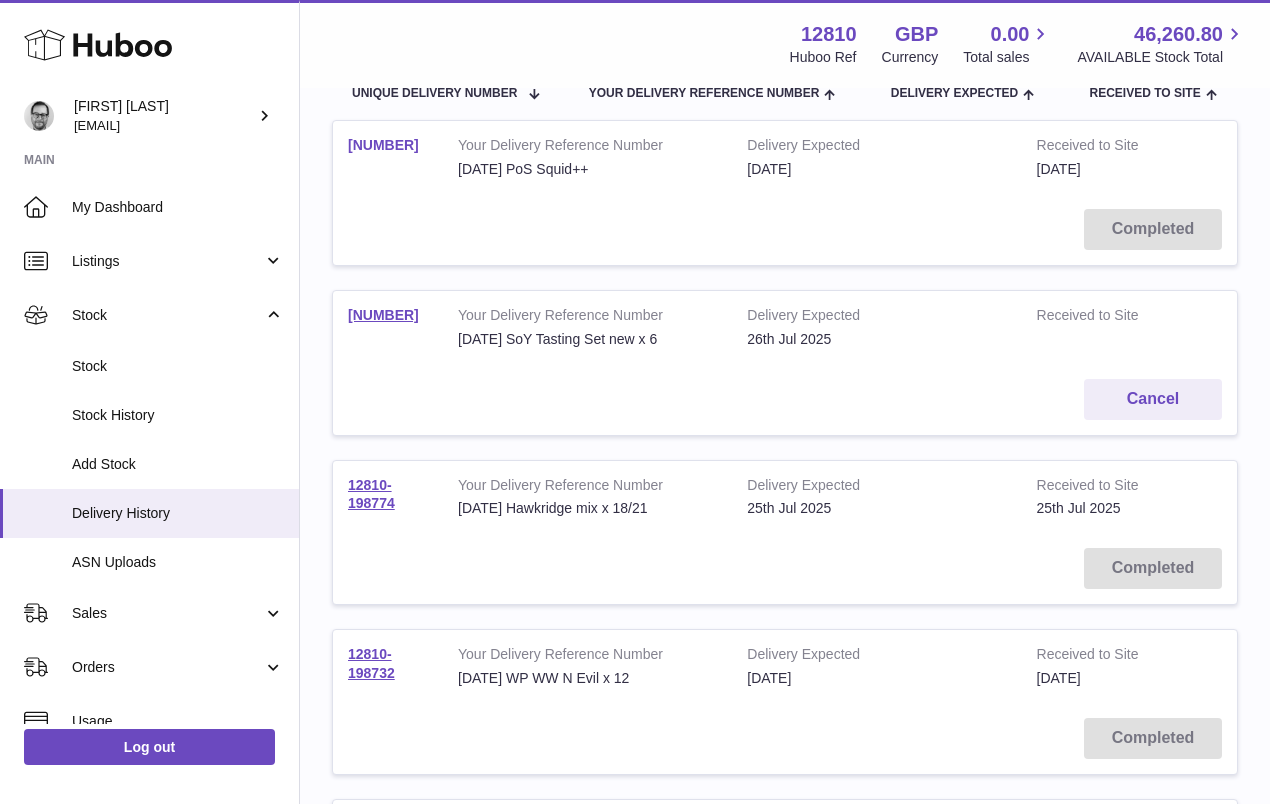 click on "[NUMBER]" at bounding box center [383, 145] 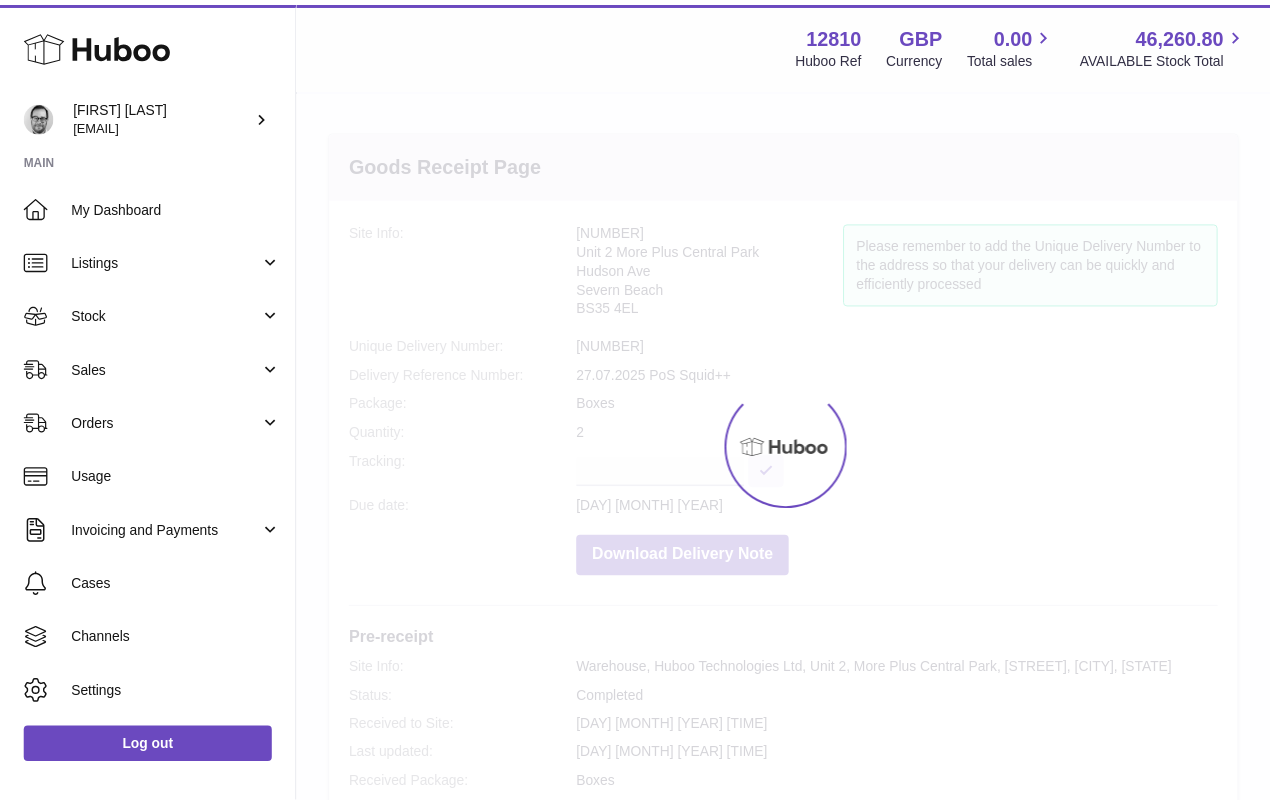 scroll, scrollTop: 0, scrollLeft: 0, axis: both 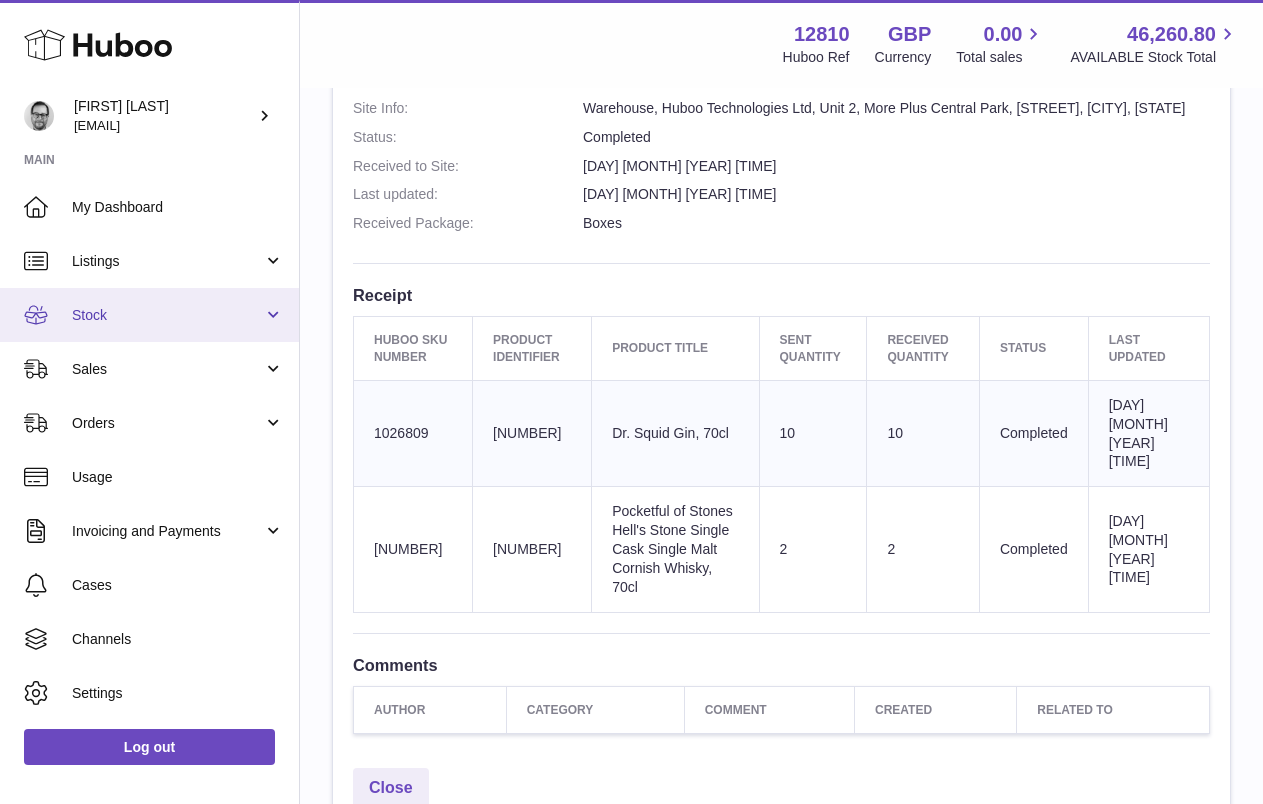 click on "Stock" at bounding box center [167, 315] 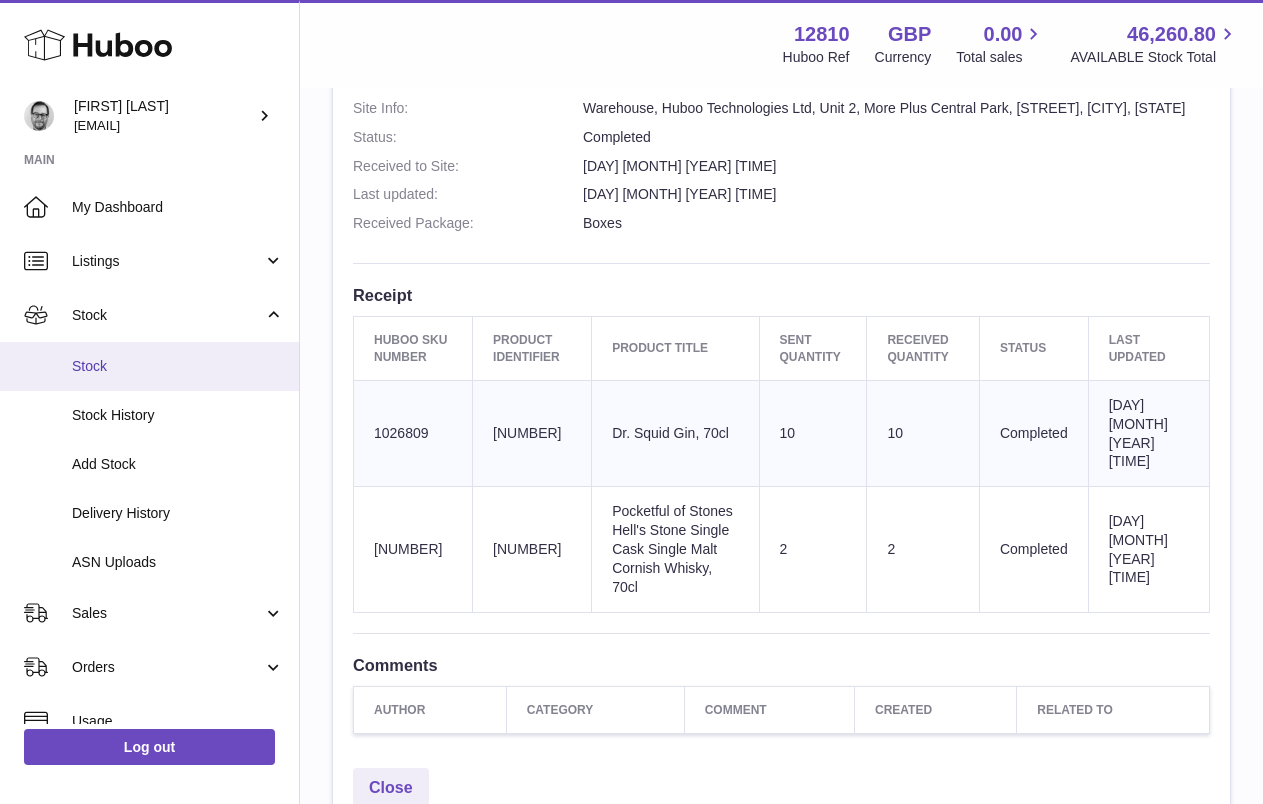 click on "Stock" at bounding box center [178, 366] 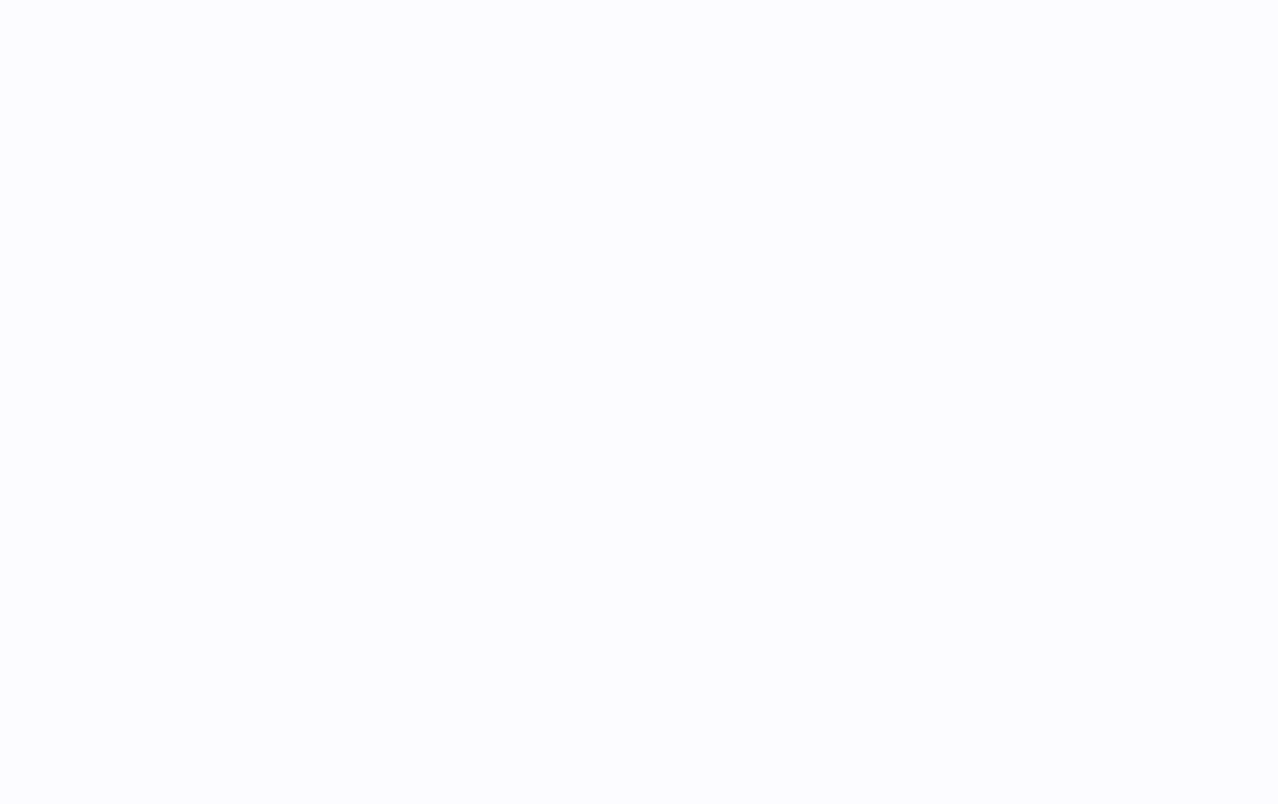 scroll, scrollTop: 0, scrollLeft: 0, axis: both 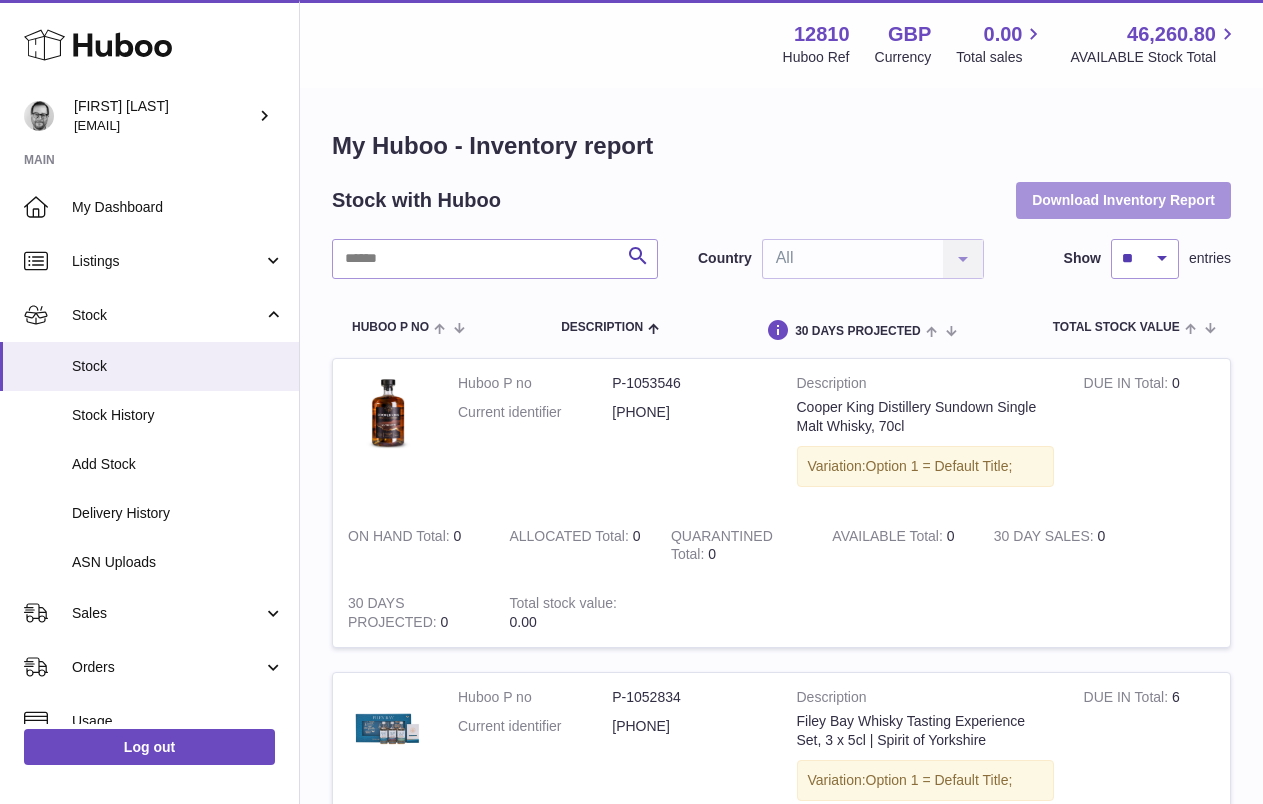click on "Download Inventory Report" at bounding box center (1123, 200) 